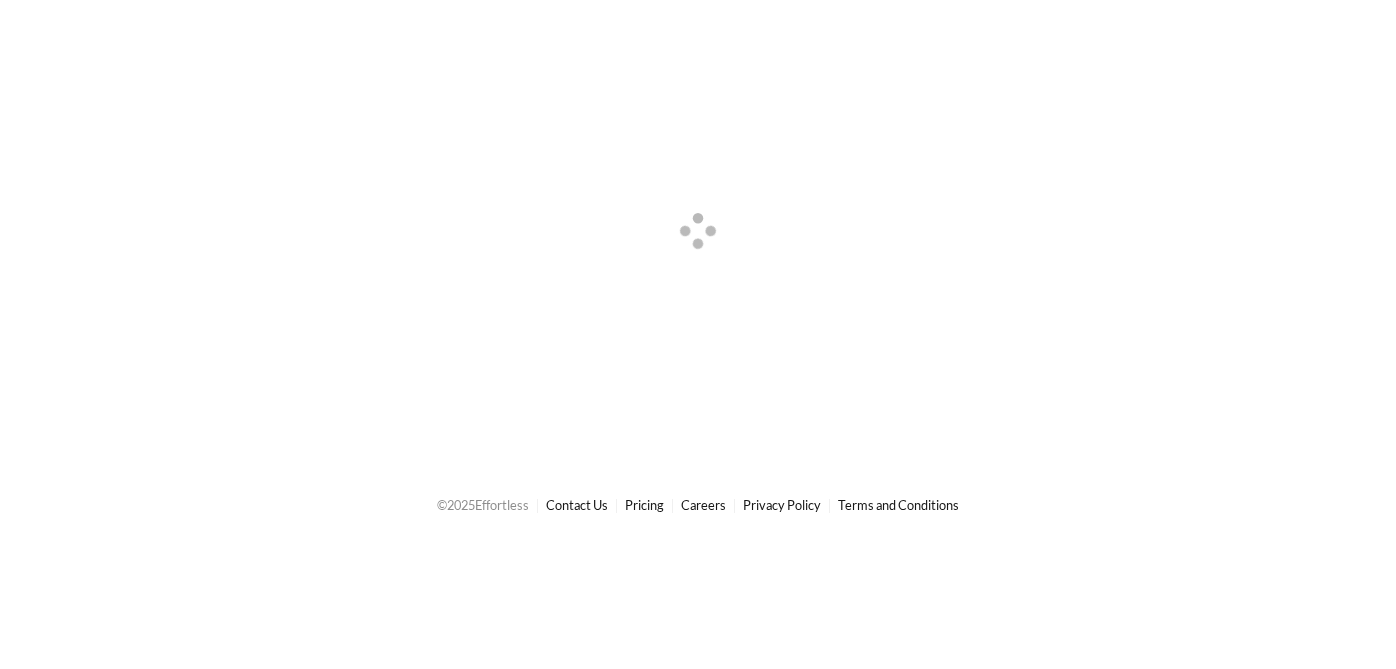 scroll, scrollTop: 0, scrollLeft: 0, axis: both 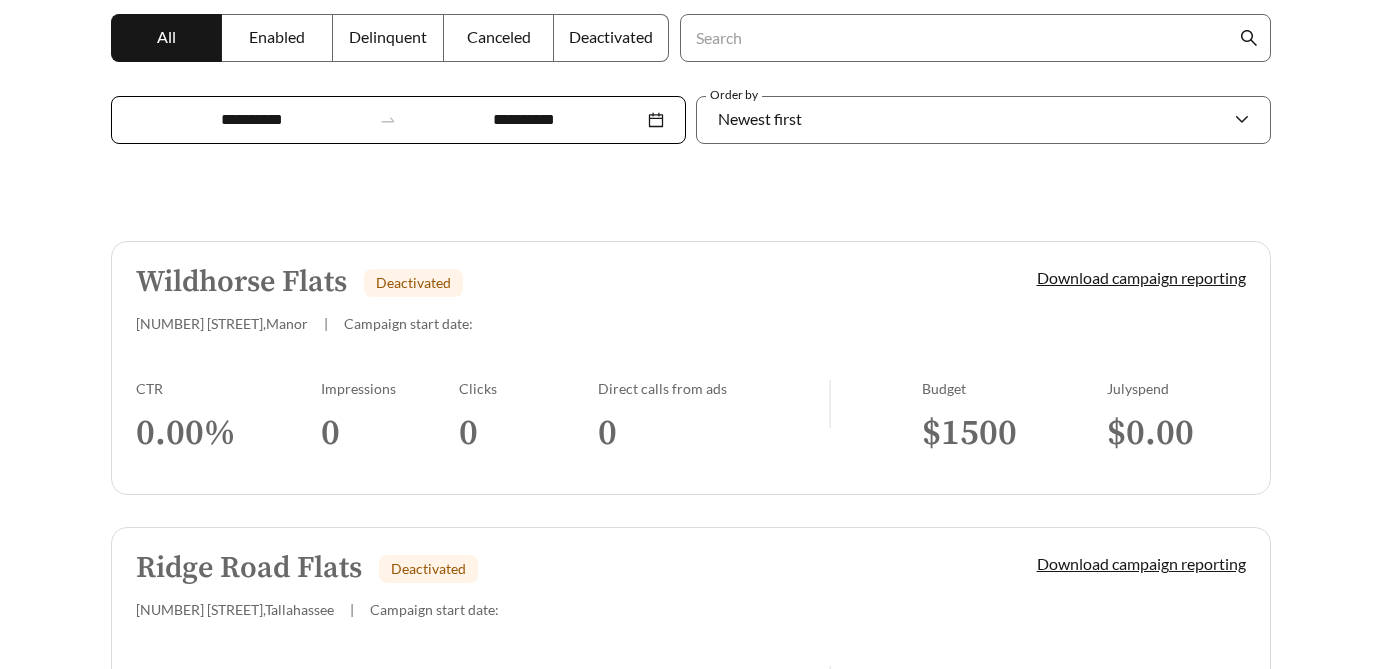 click on "Enabled" at bounding box center [277, 38] 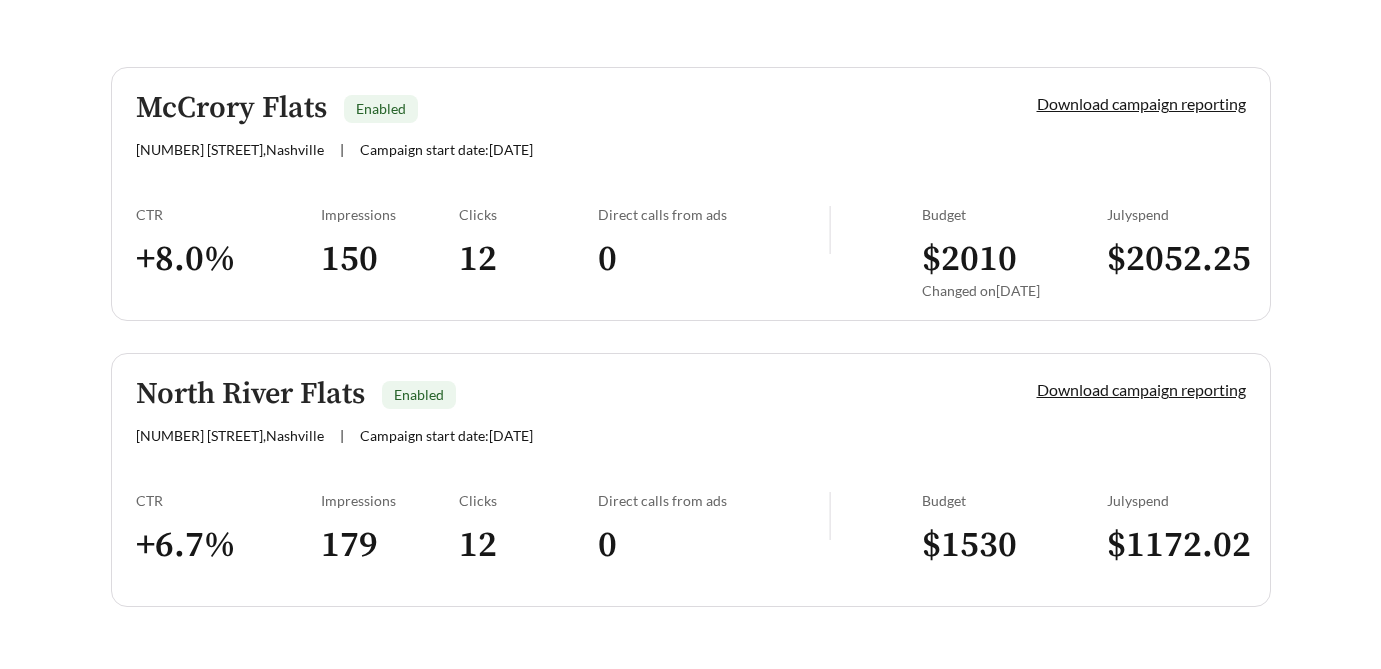 scroll, scrollTop: 538, scrollLeft: 0, axis: vertical 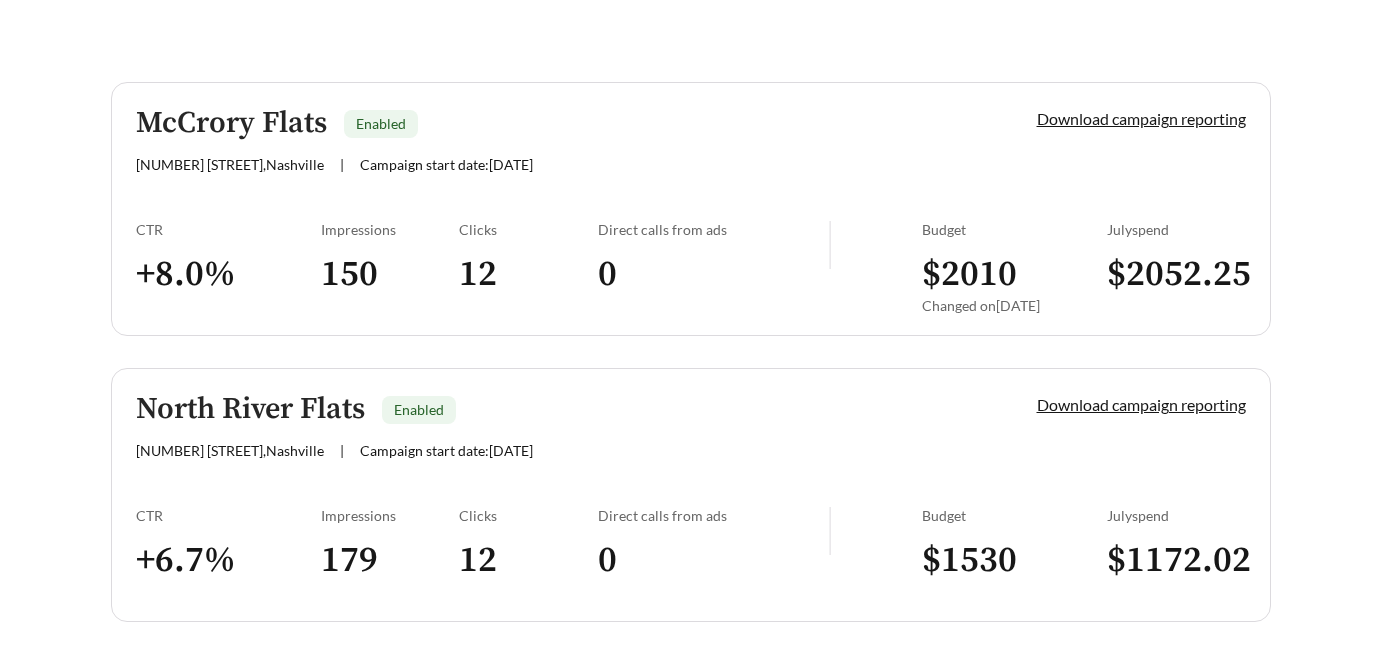 click on "[NAME] Enabled [NUMBER] [STREET] , [CITY] | Campaign start date: [DATE]" at bounding box center [552, 140] 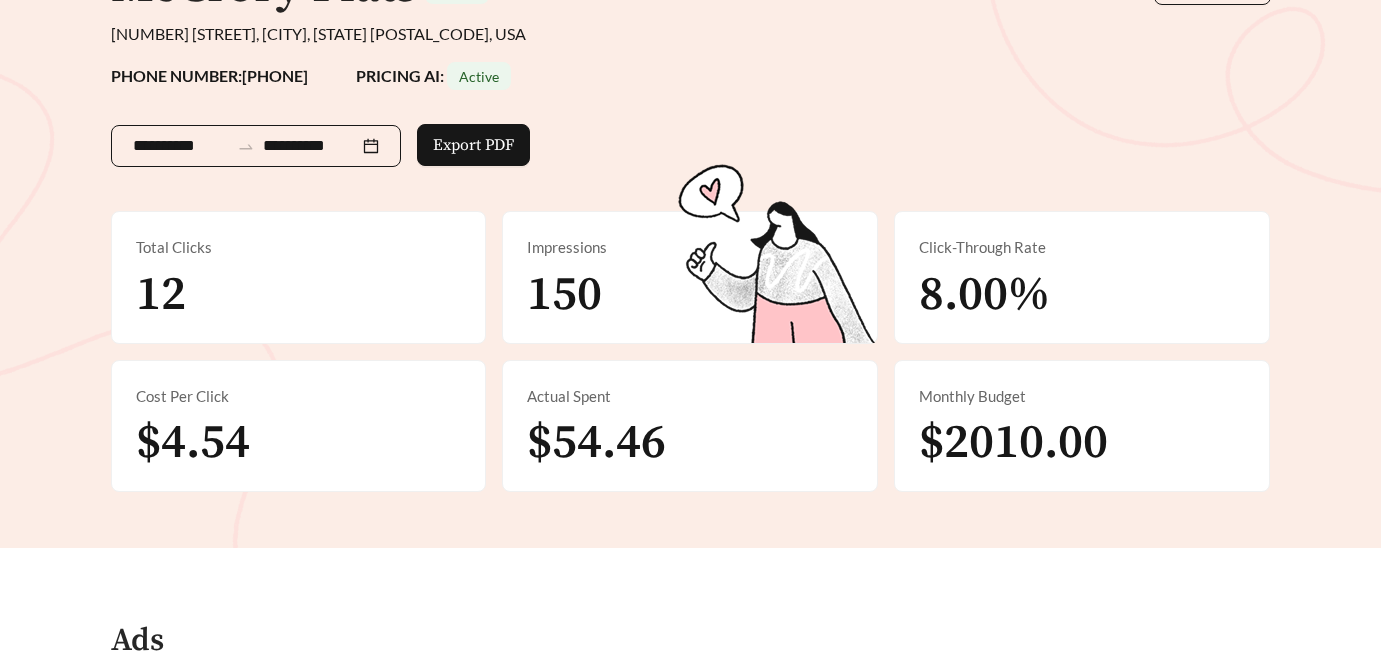 scroll, scrollTop: 225, scrollLeft: 0, axis: vertical 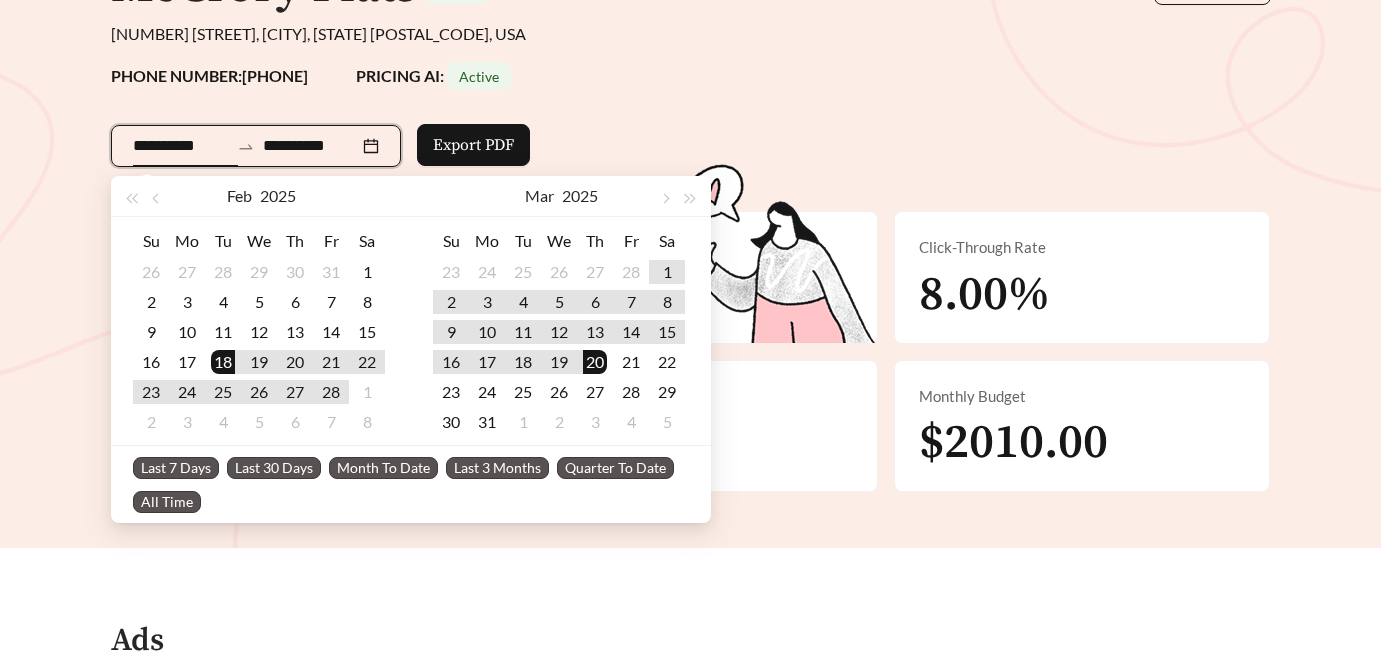 click on "**********" at bounding box center [256, 146] 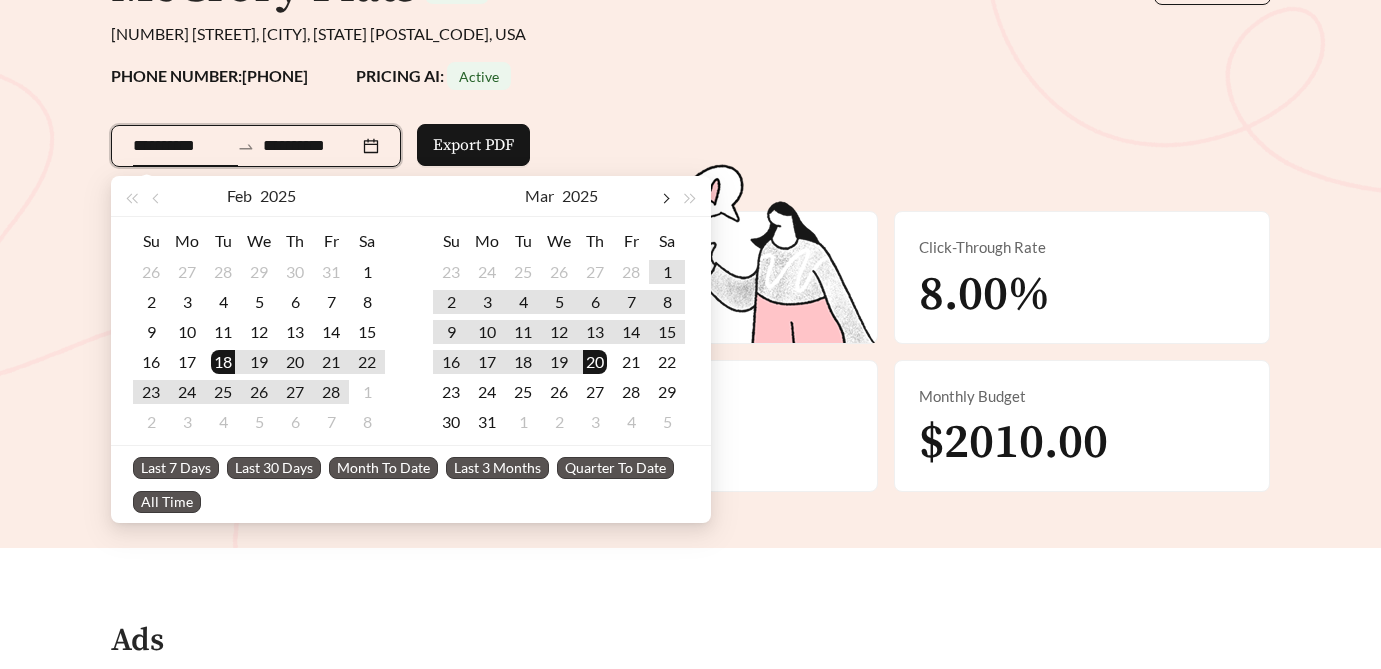 click at bounding box center (665, 196) 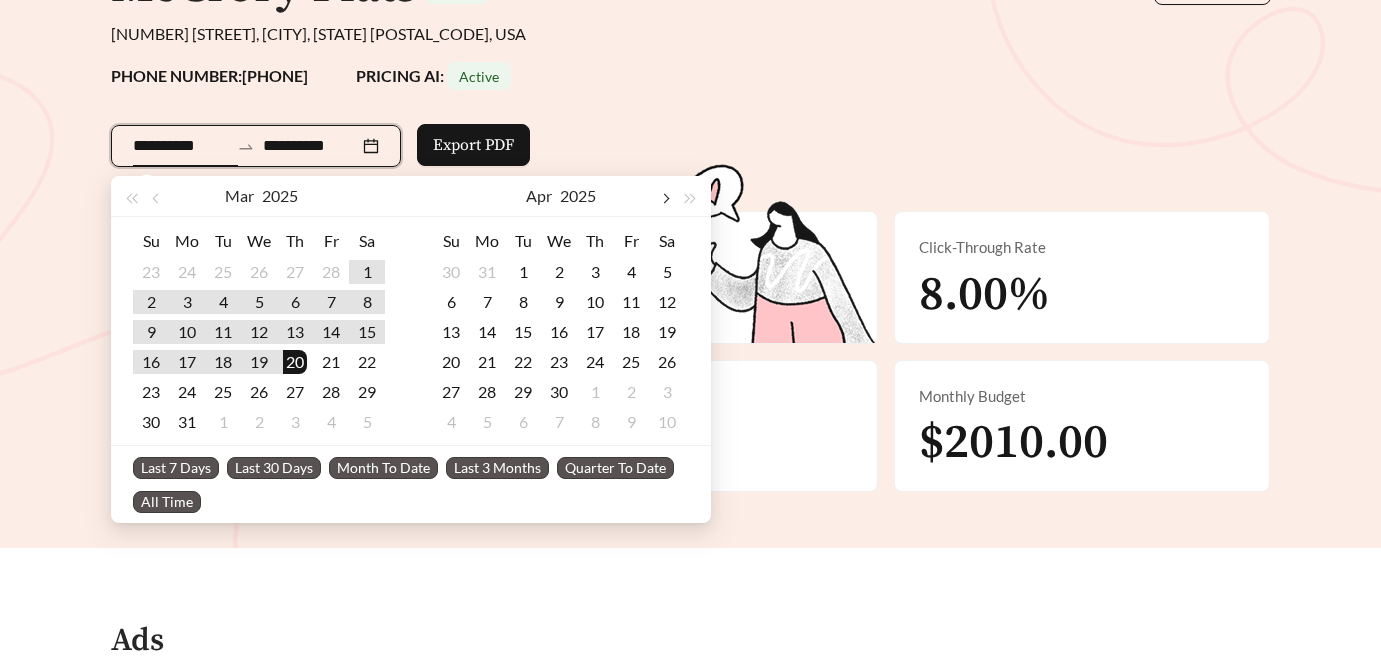 click at bounding box center [665, 196] 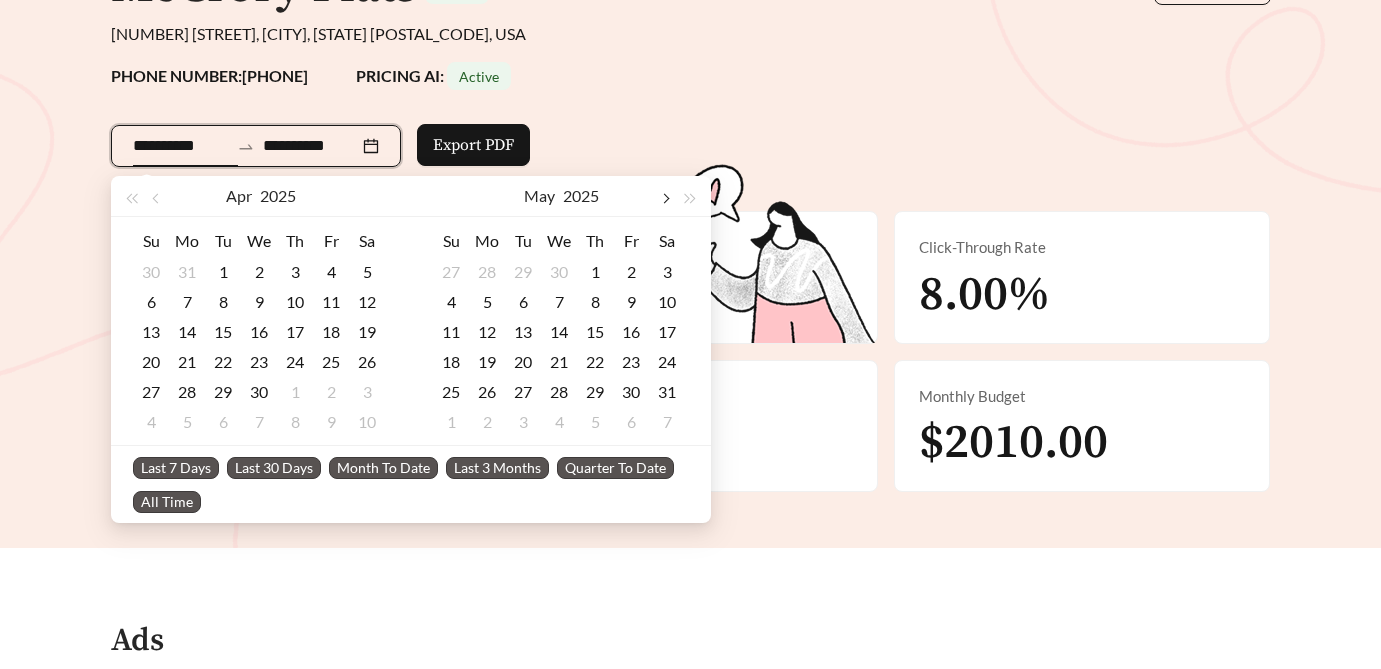 click at bounding box center [665, 196] 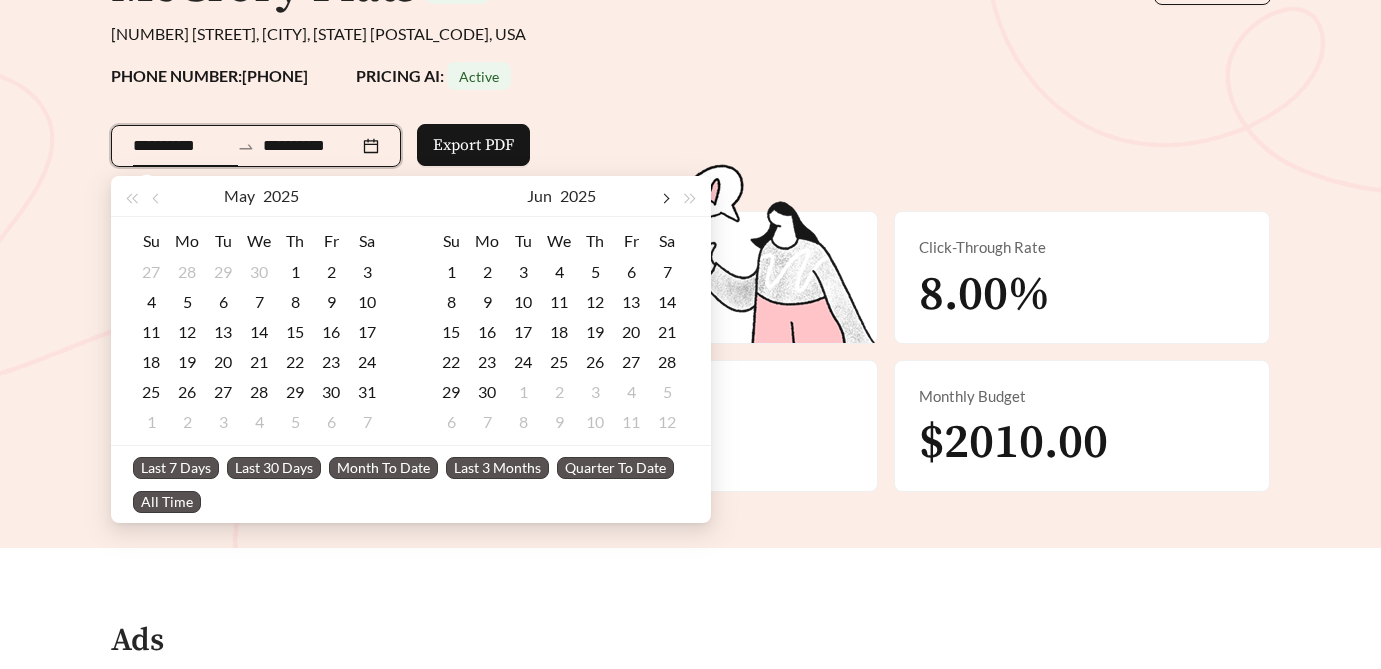 click at bounding box center (665, 196) 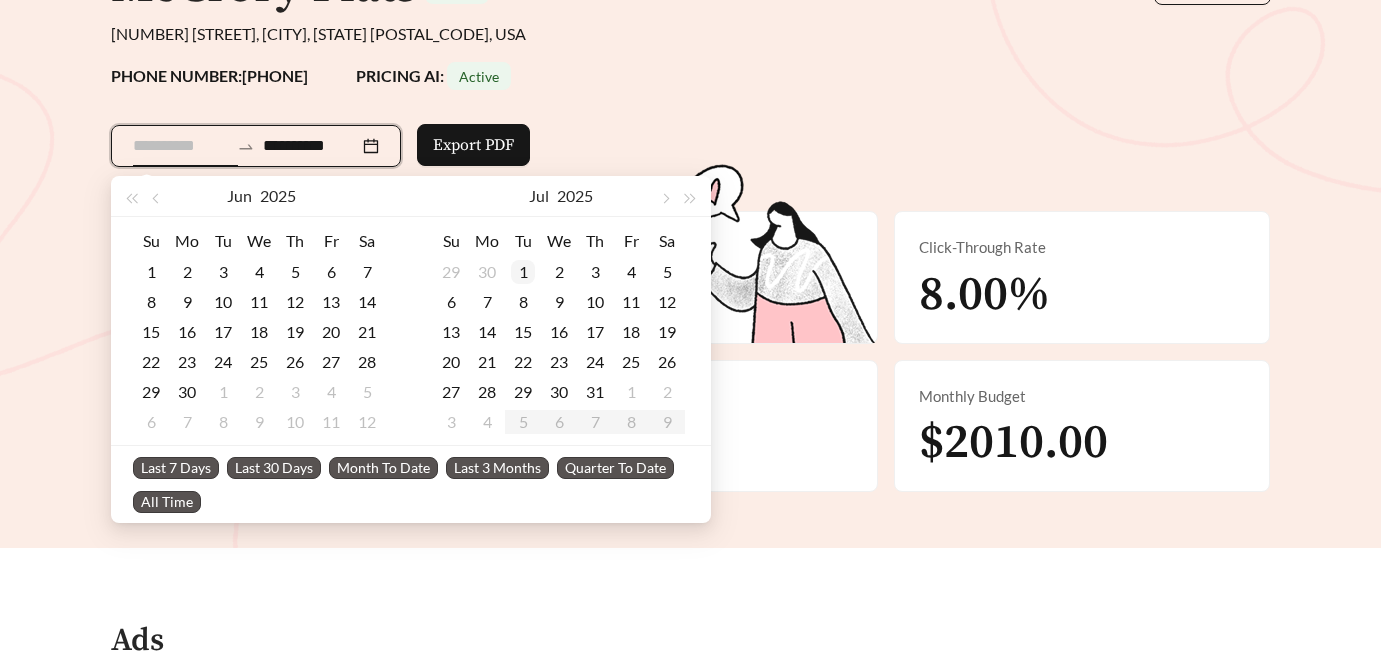 type on "**********" 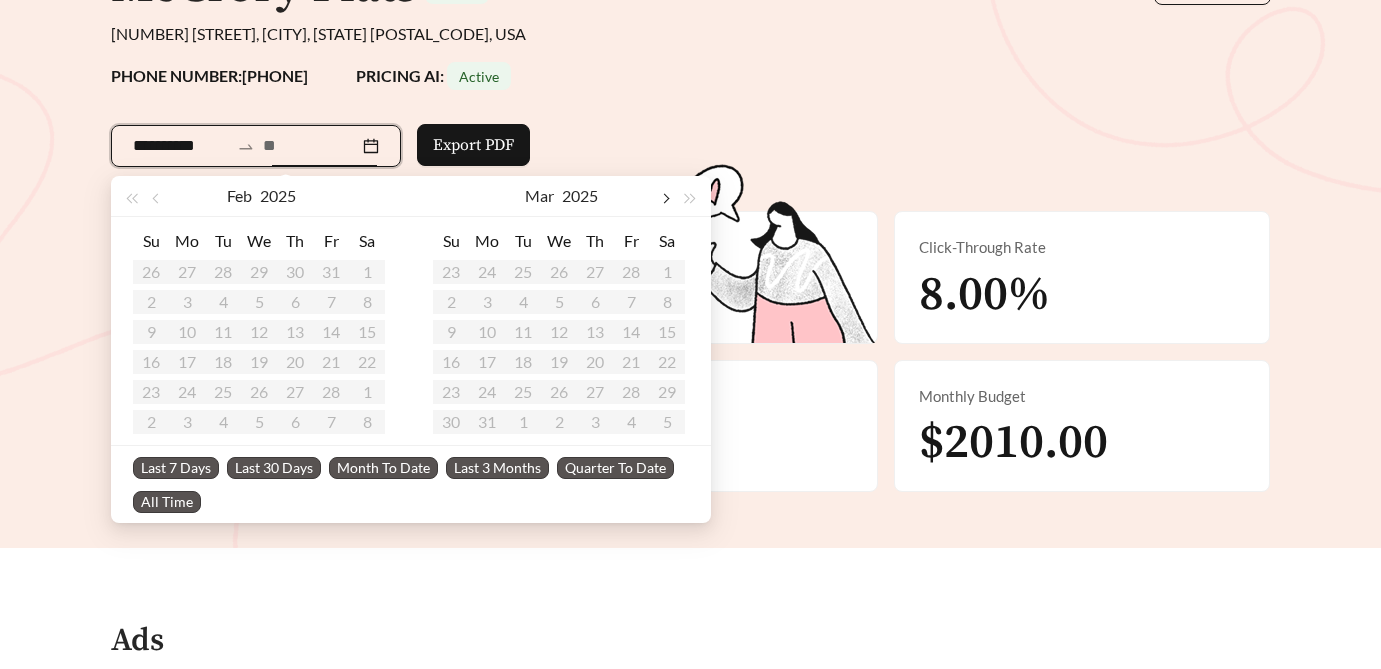 click at bounding box center [665, 196] 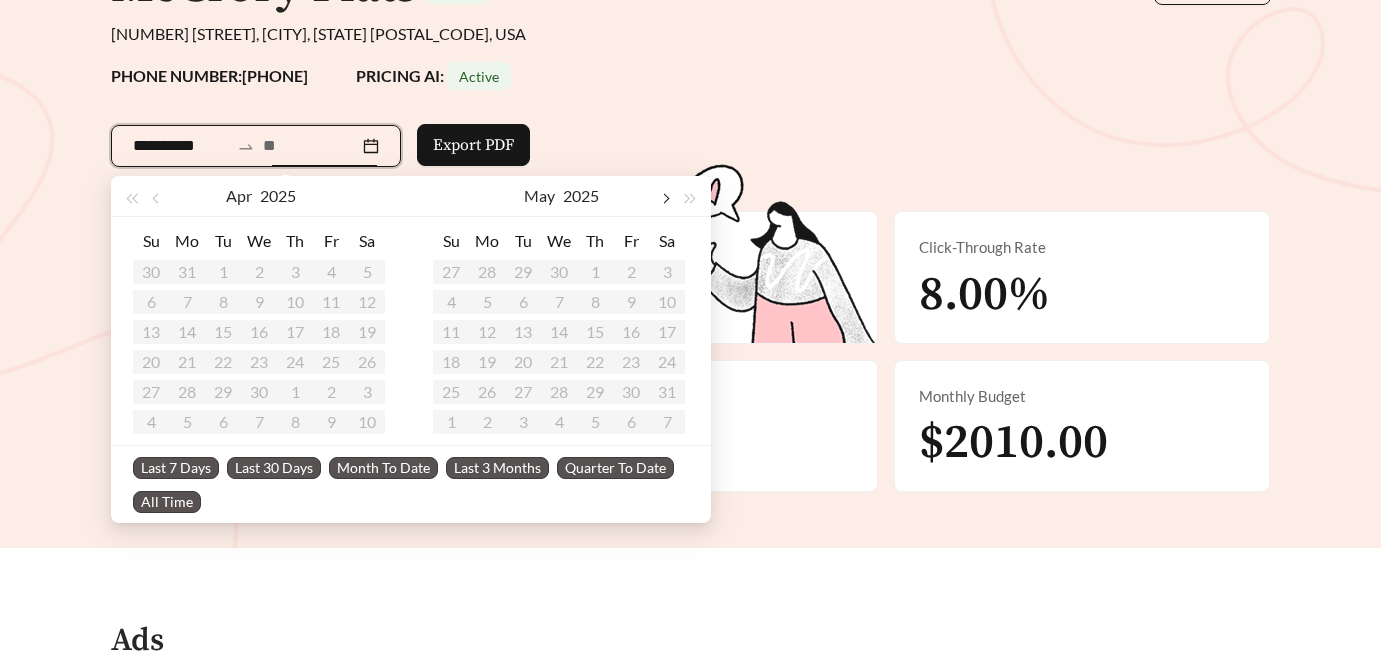 click at bounding box center [665, 196] 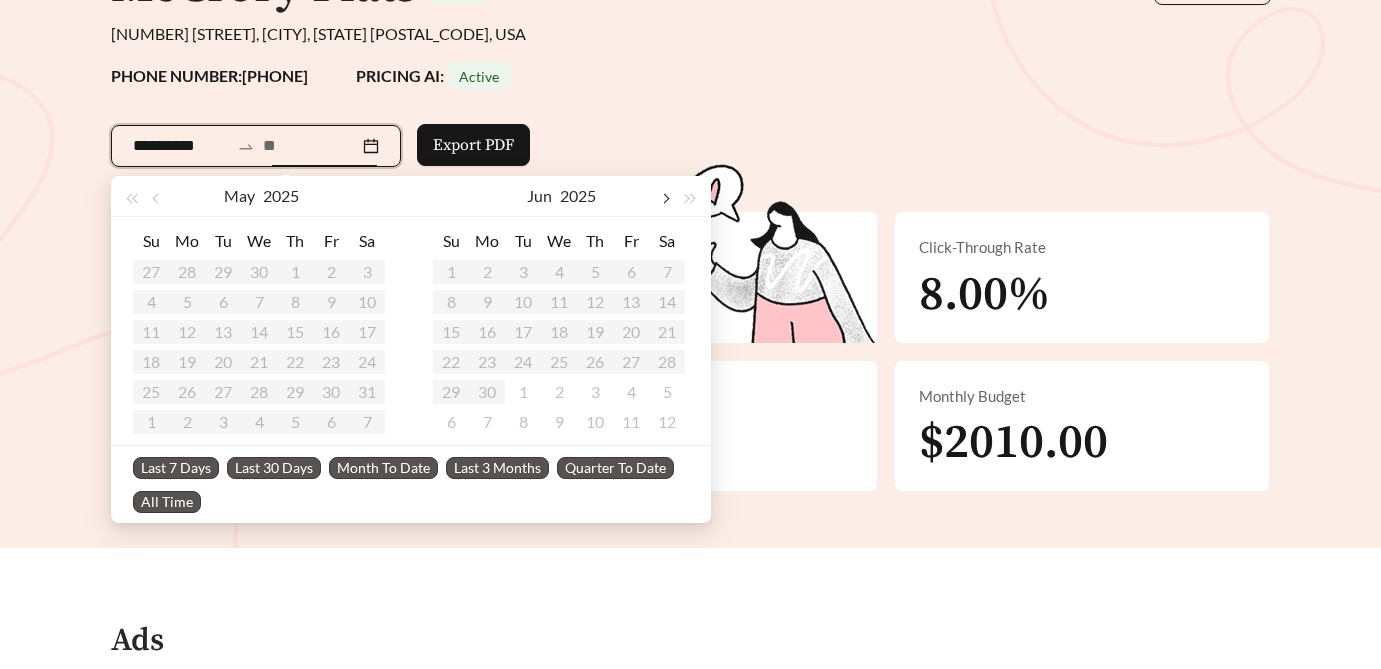 click at bounding box center [665, 196] 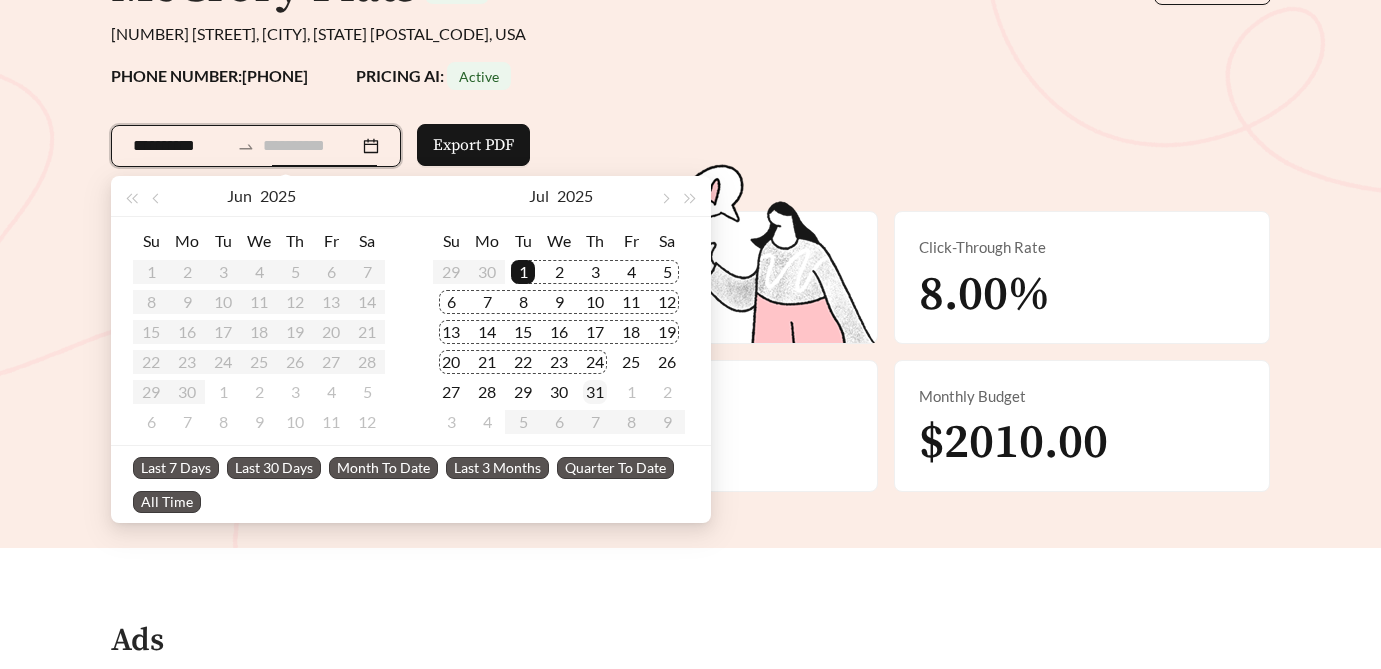 type on "**********" 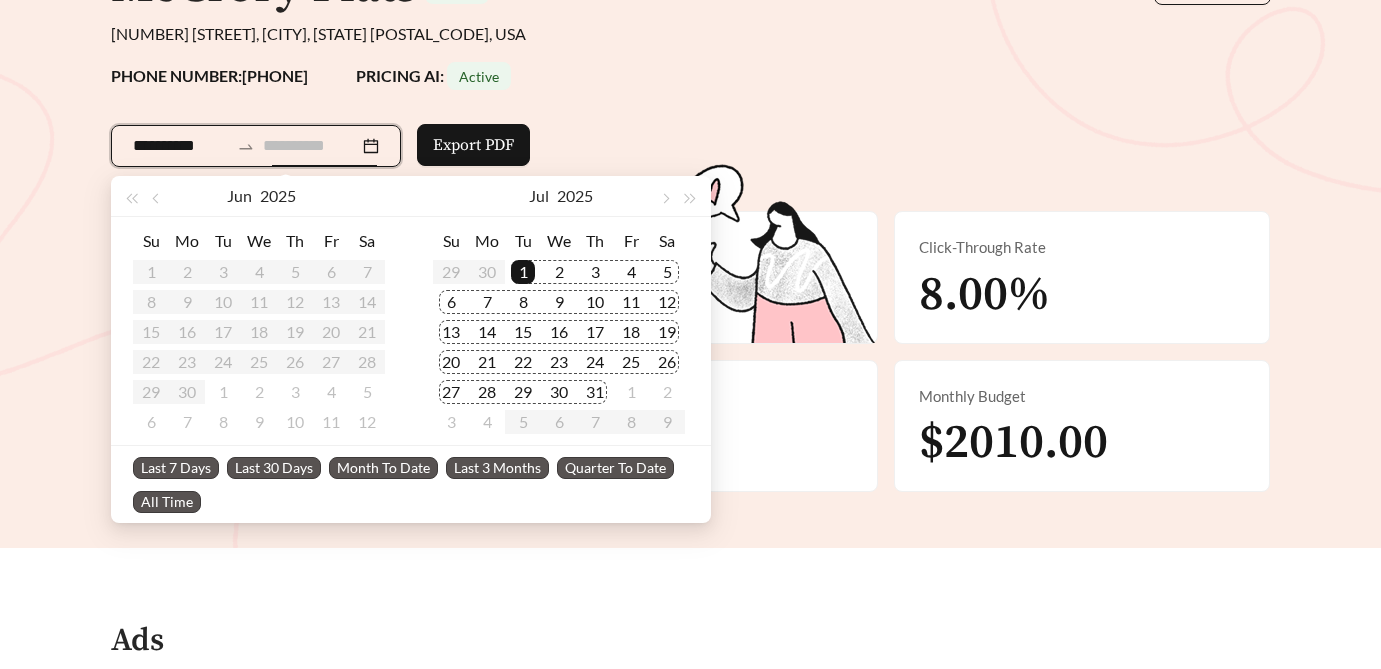 click on "31" at bounding box center [595, 392] 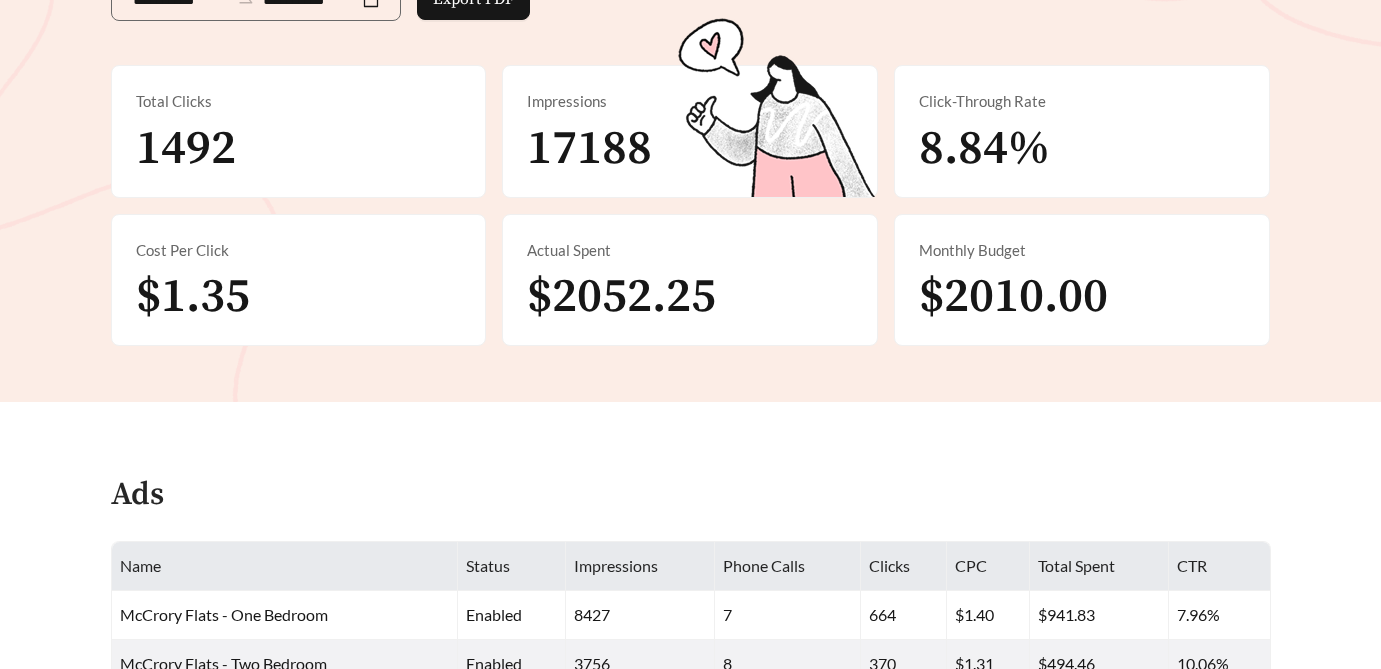 scroll, scrollTop: 0, scrollLeft: 0, axis: both 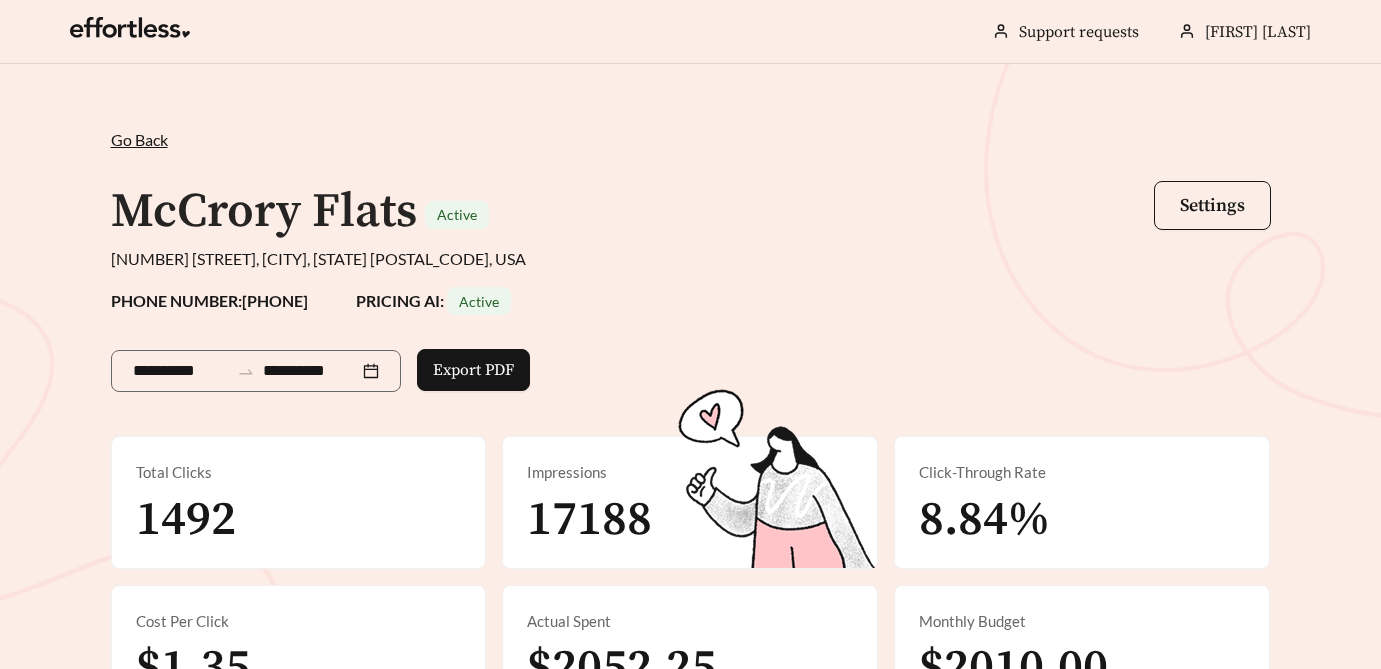 click on "Go Back /" at bounding box center (691, 140) 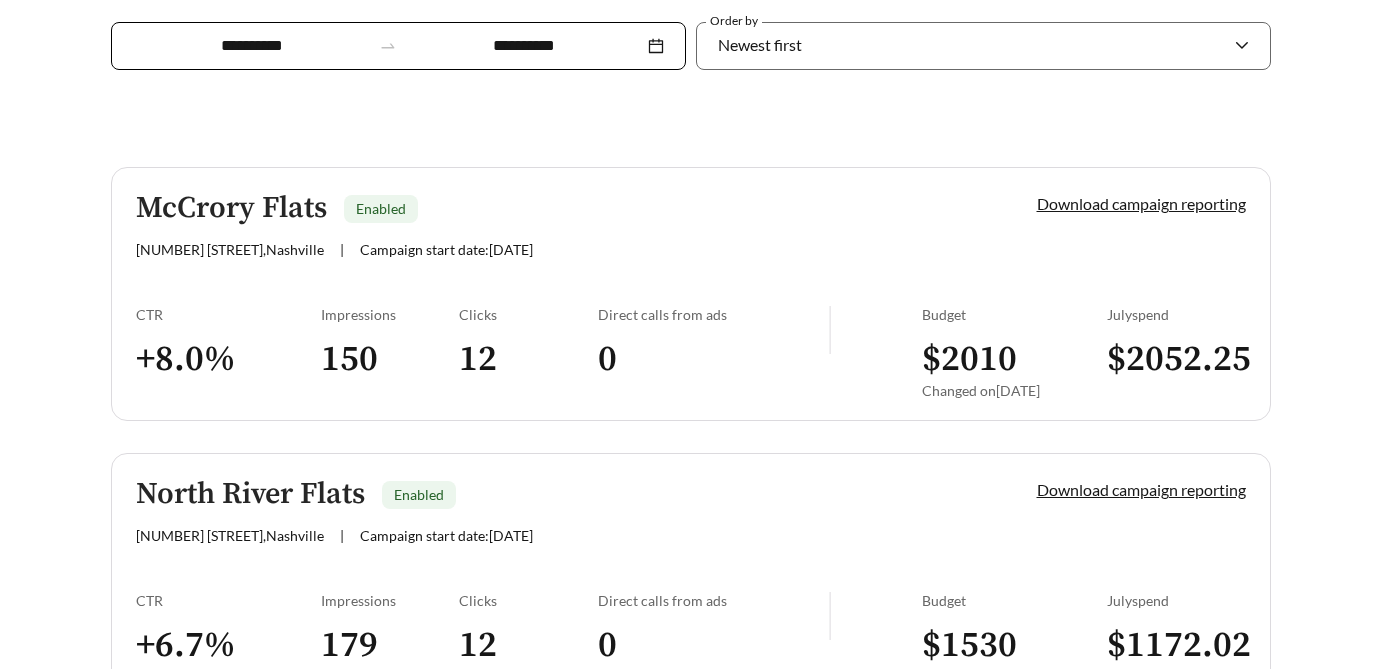 scroll, scrollTop: 452, scrollLeft: 0, axis: vertical 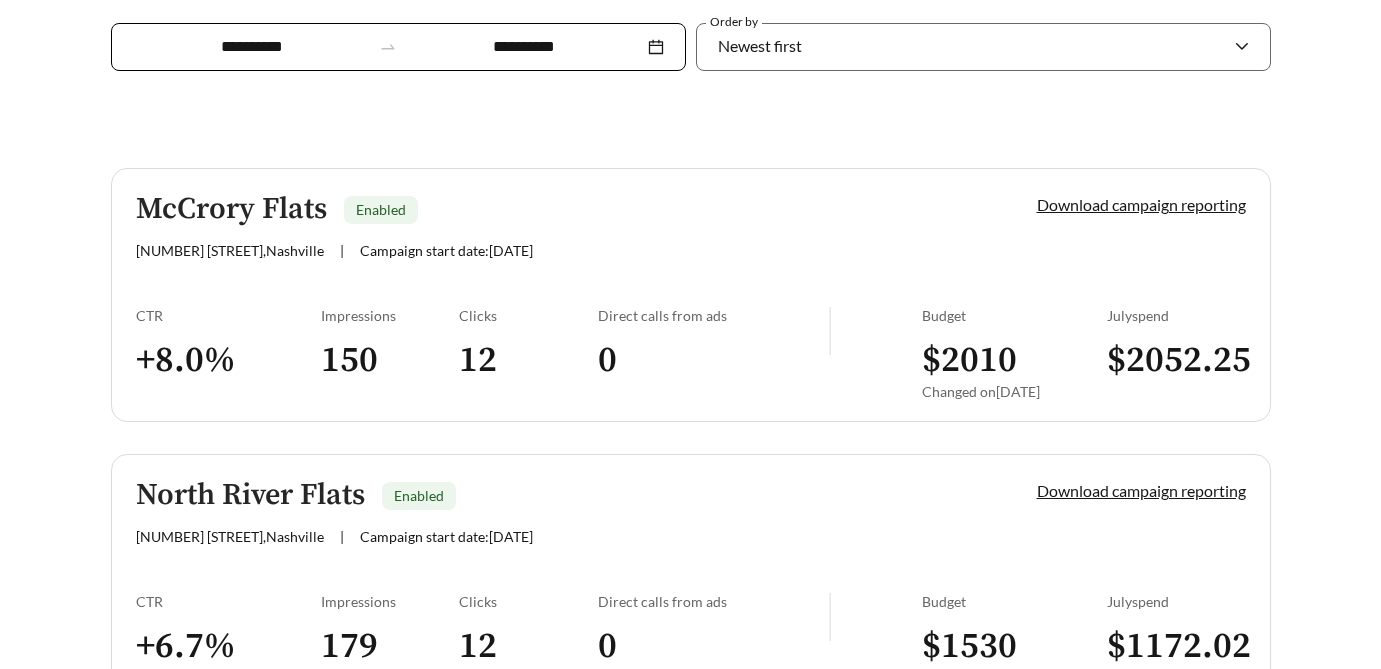 click on "[NAME] Enabled [NUMBER] [STREET] , [CITY] | Campaign start date: [DATE]" at bounding box center (552, 512) 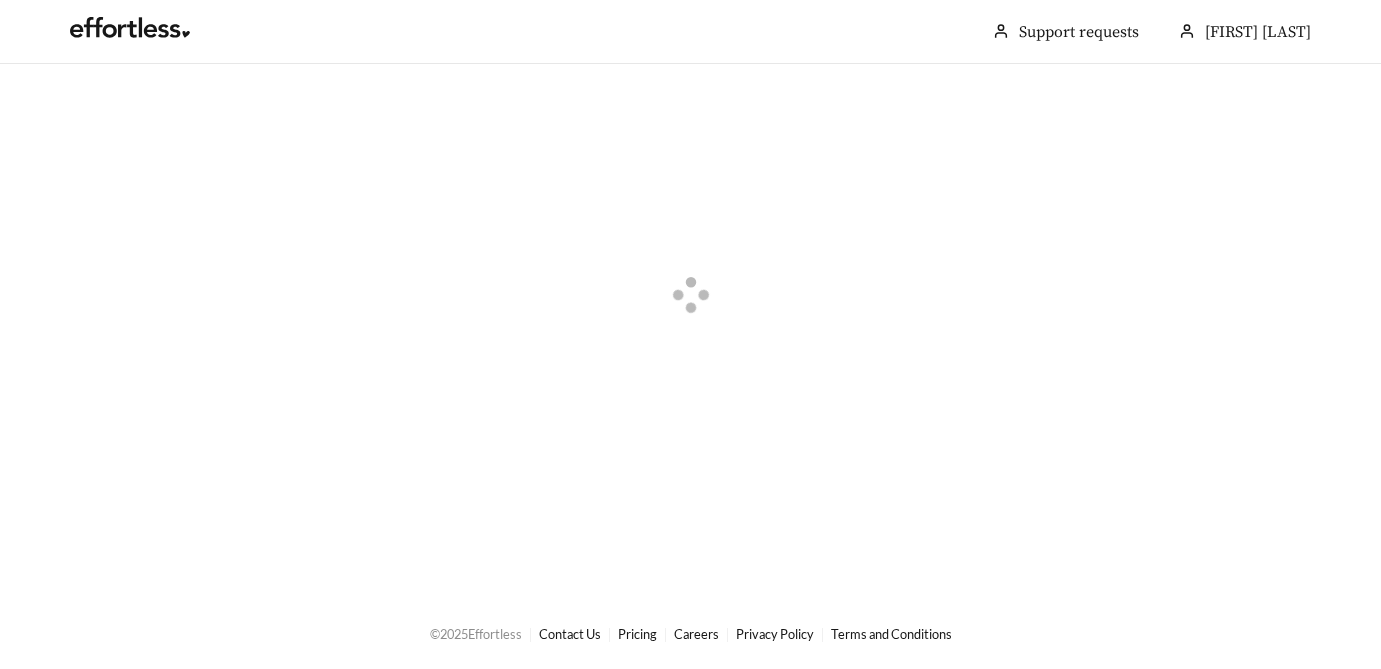 scroll, scrollTop: 0, scrollLeft: 0, axis: both 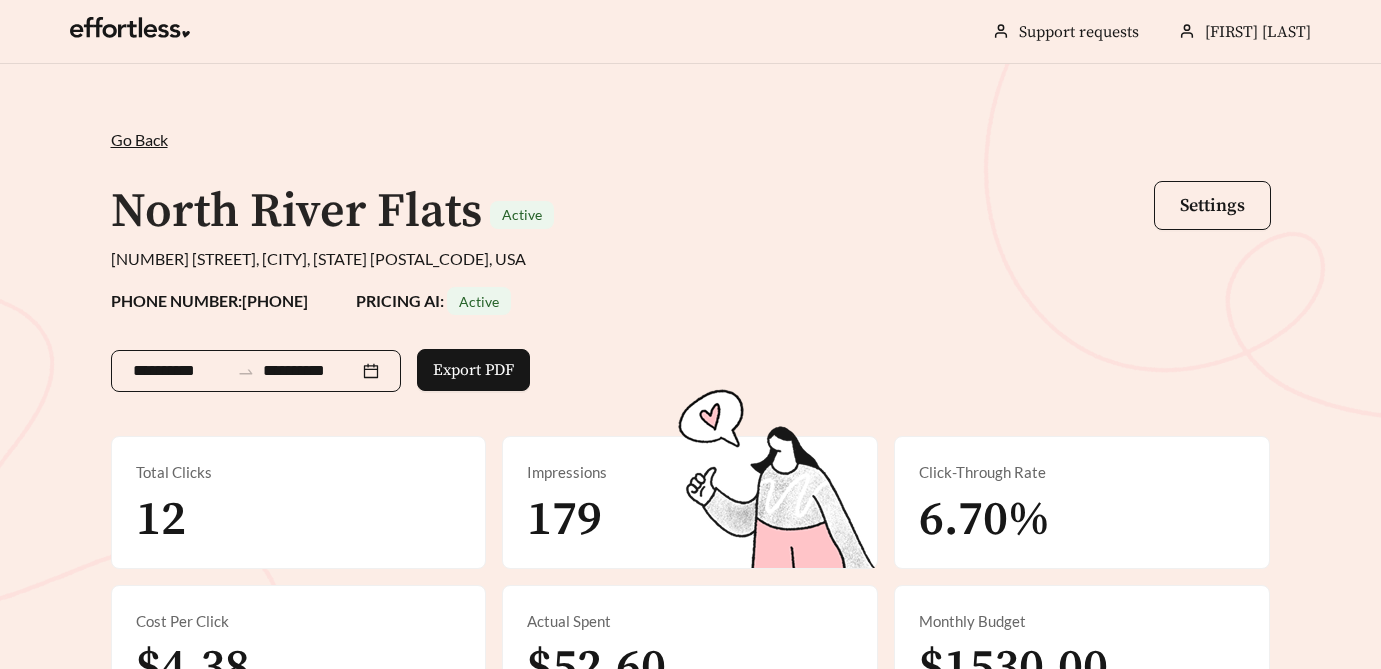 click on "**********" at bounding box center (256, 371) 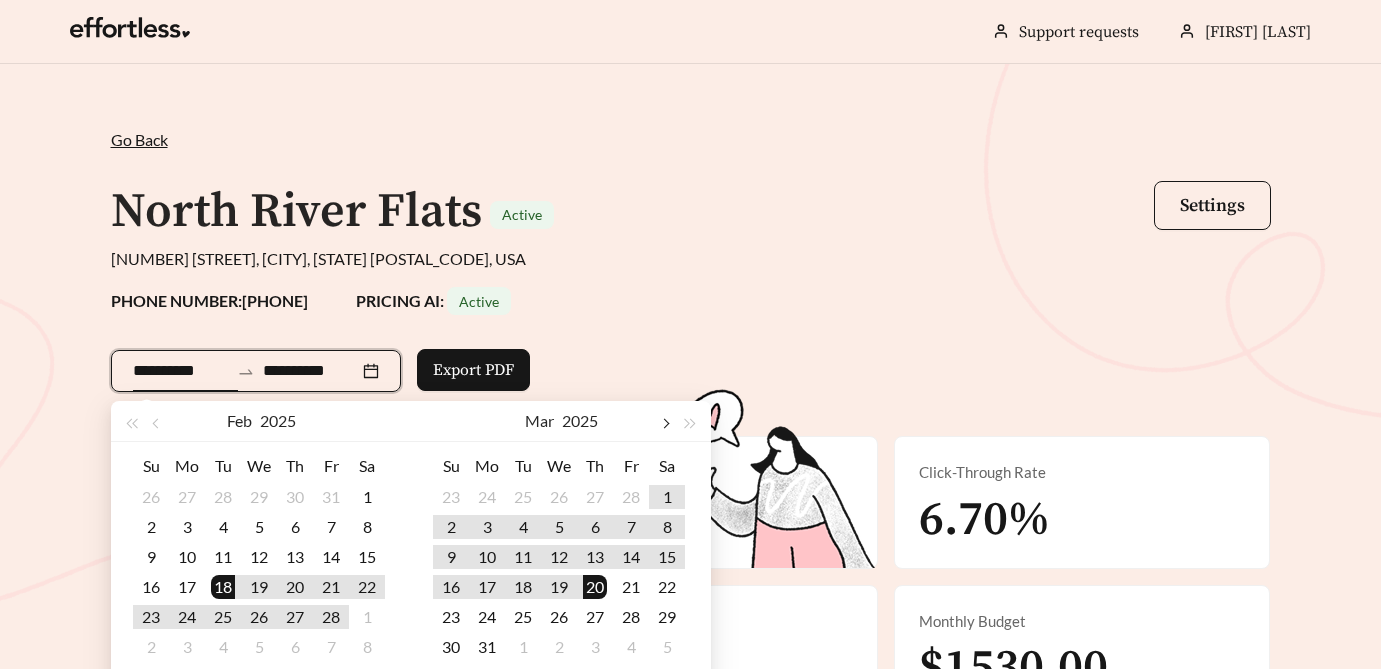 click at bounding box center (665, 421) 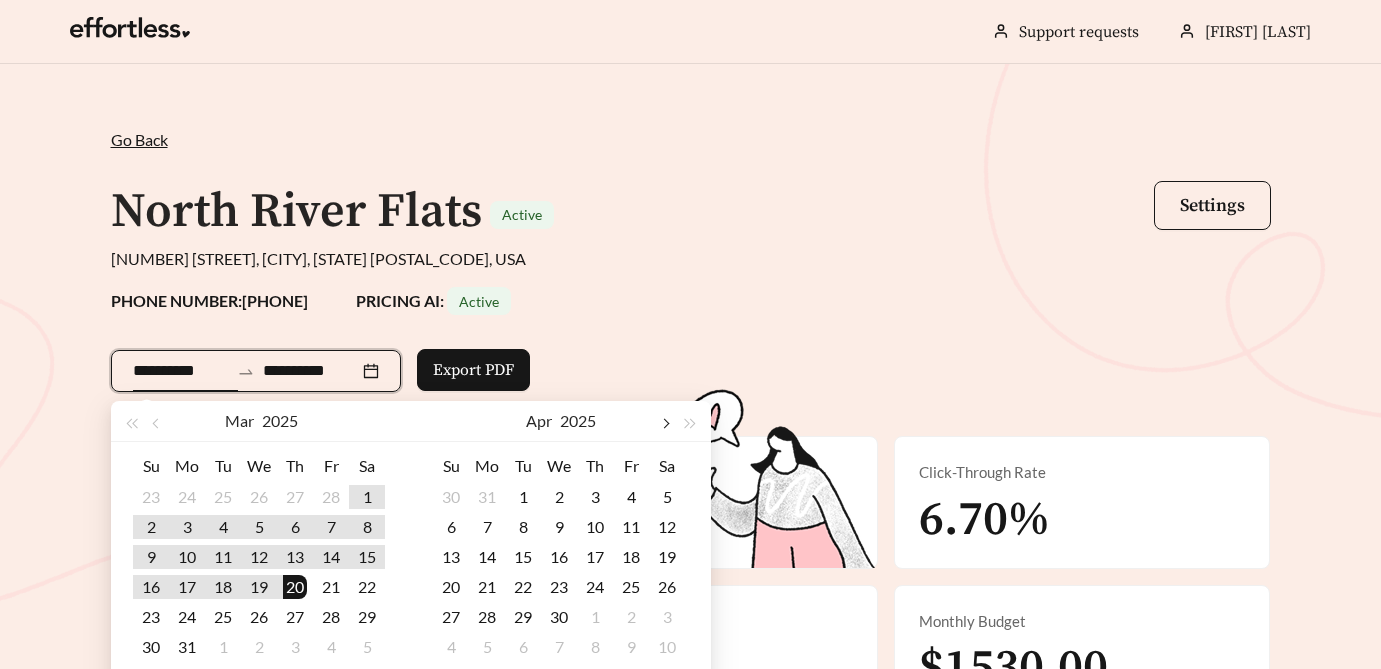 click at bounding box center [665, 421] 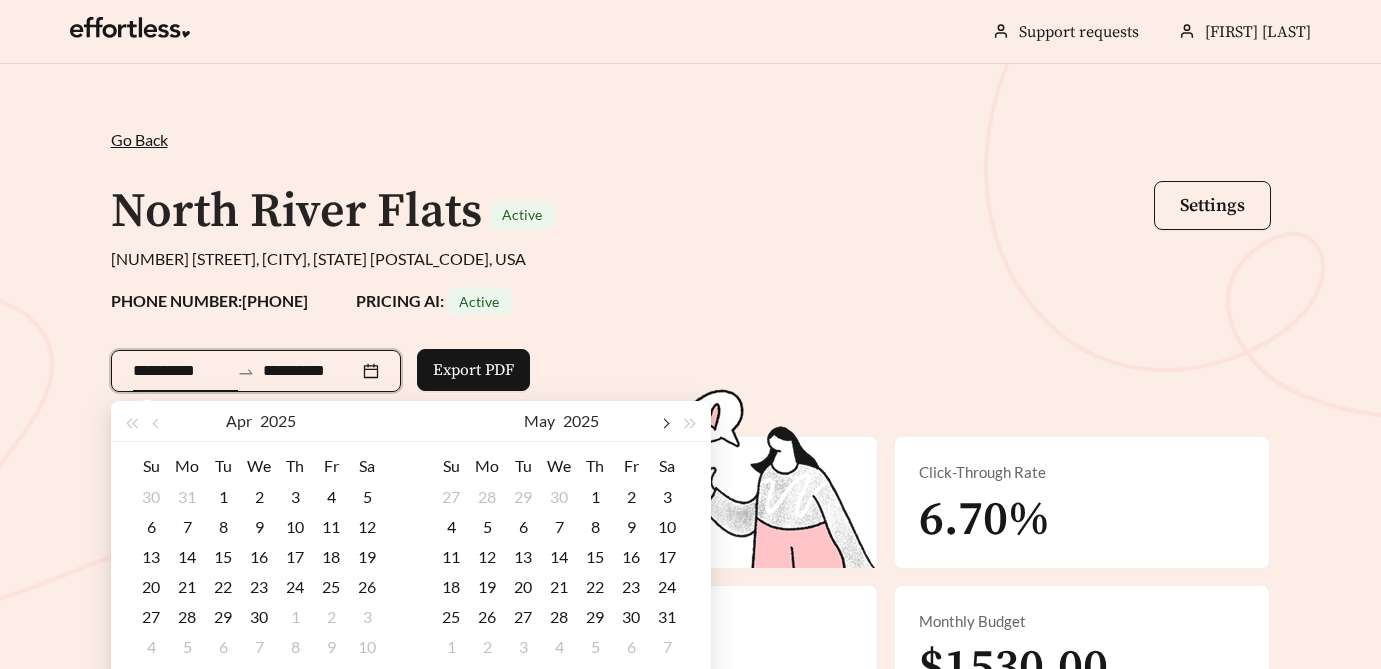 click at bounding box center [665, 421] 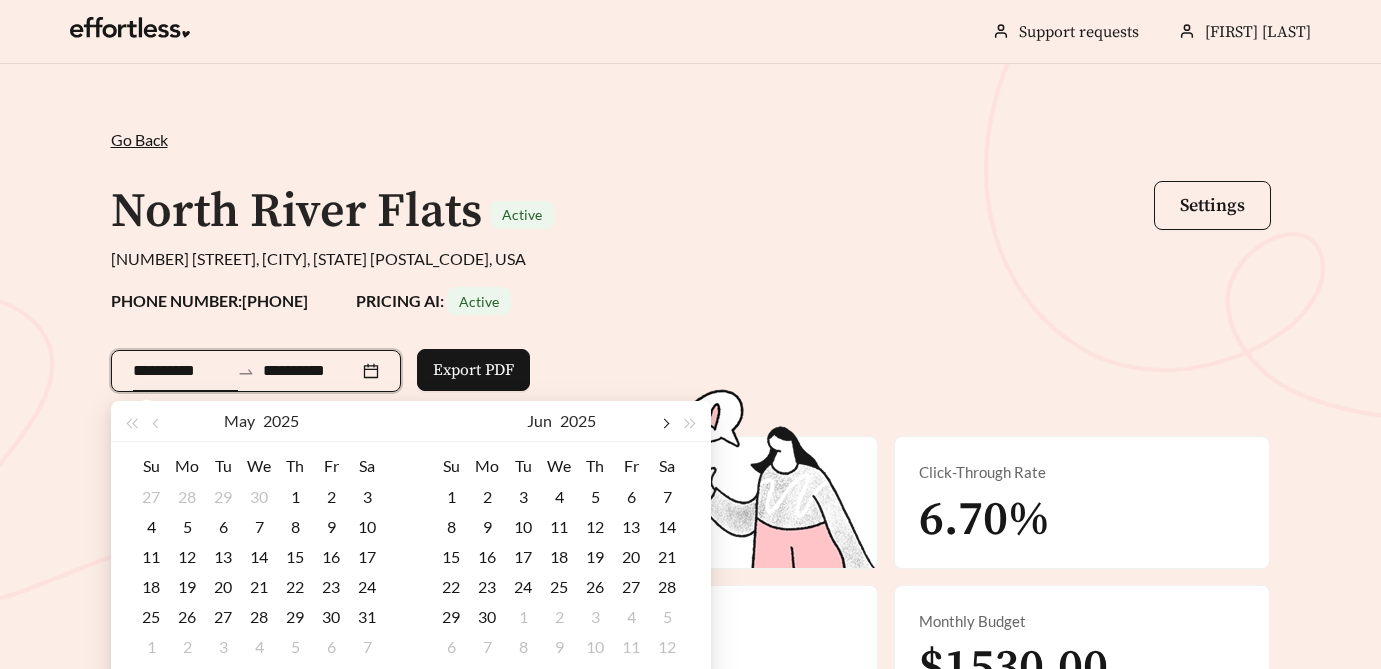 click at bounding box center (665, 421) 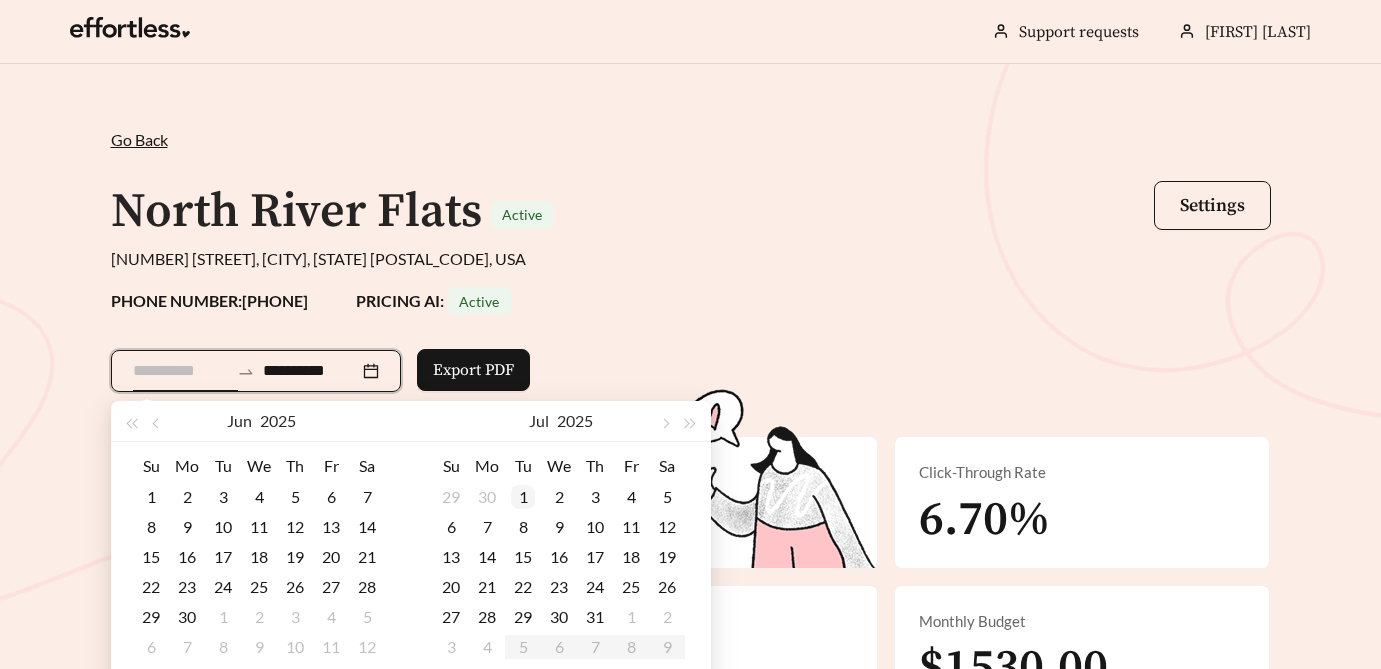 type on "**********" 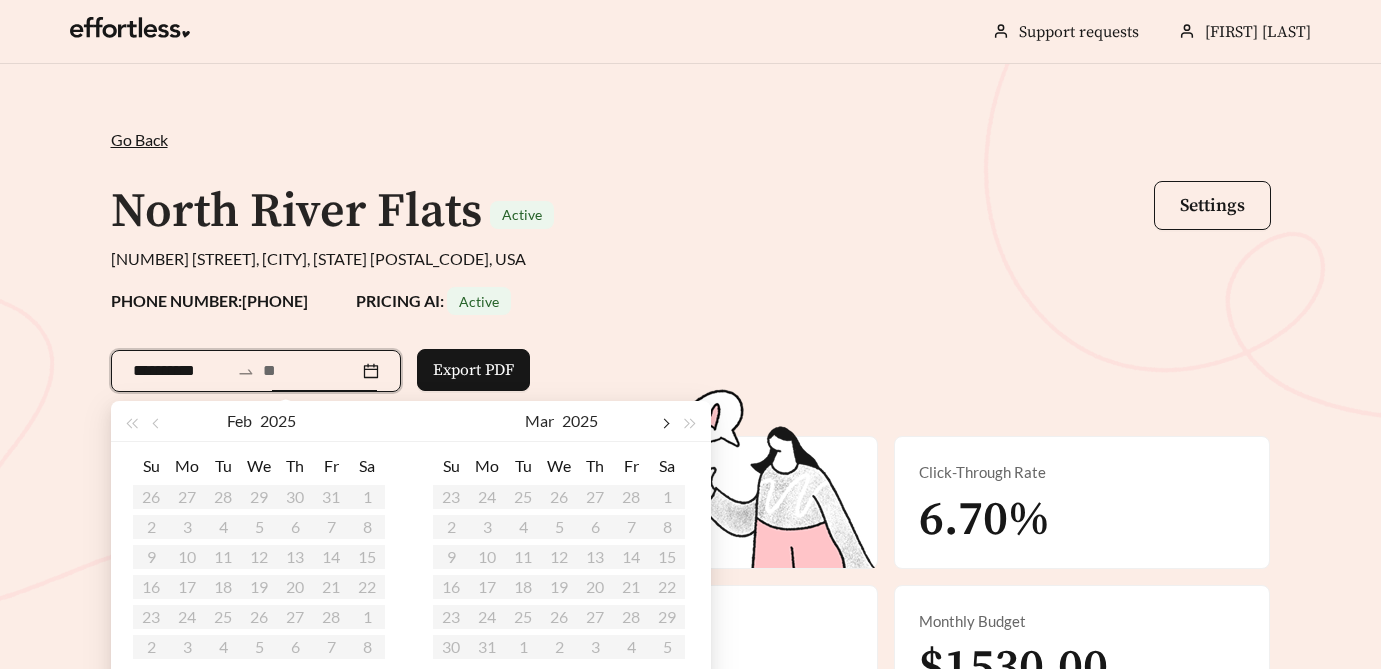 click at bounding box center (665, 421) 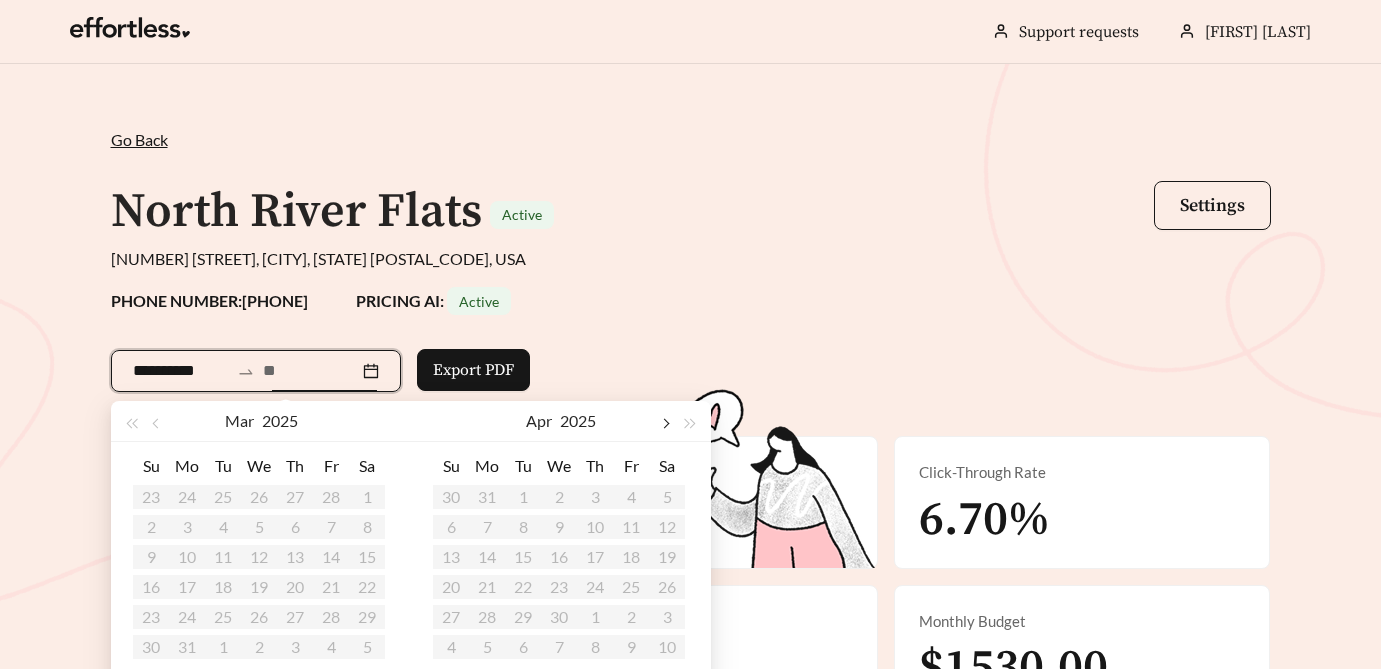 click at bounding box center (665, 424) 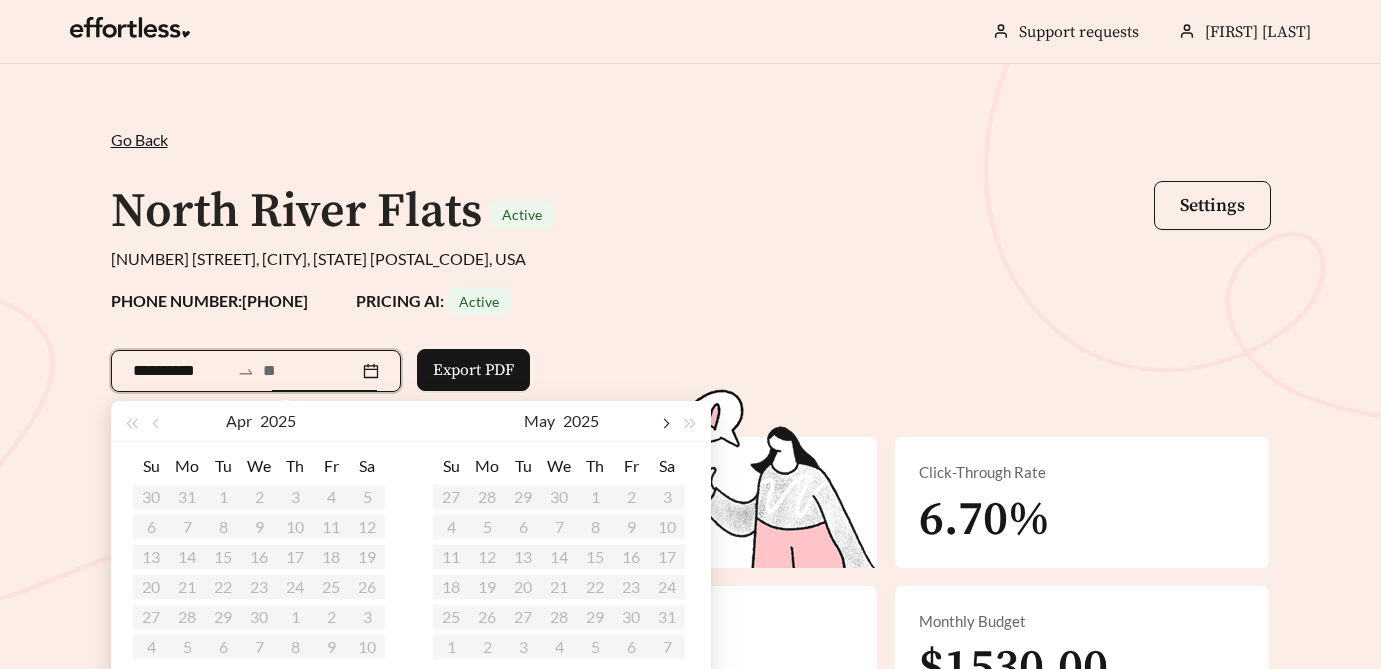 click at bounding box center [665, 424] 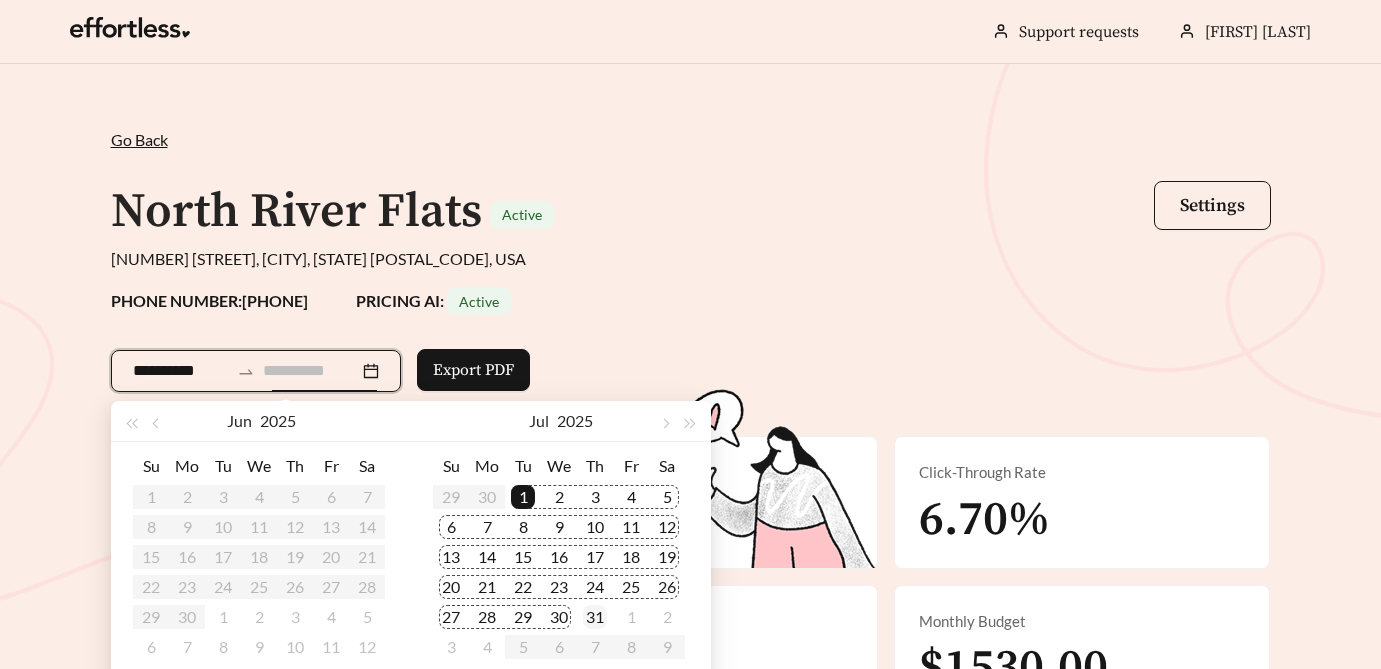 type on "**********" 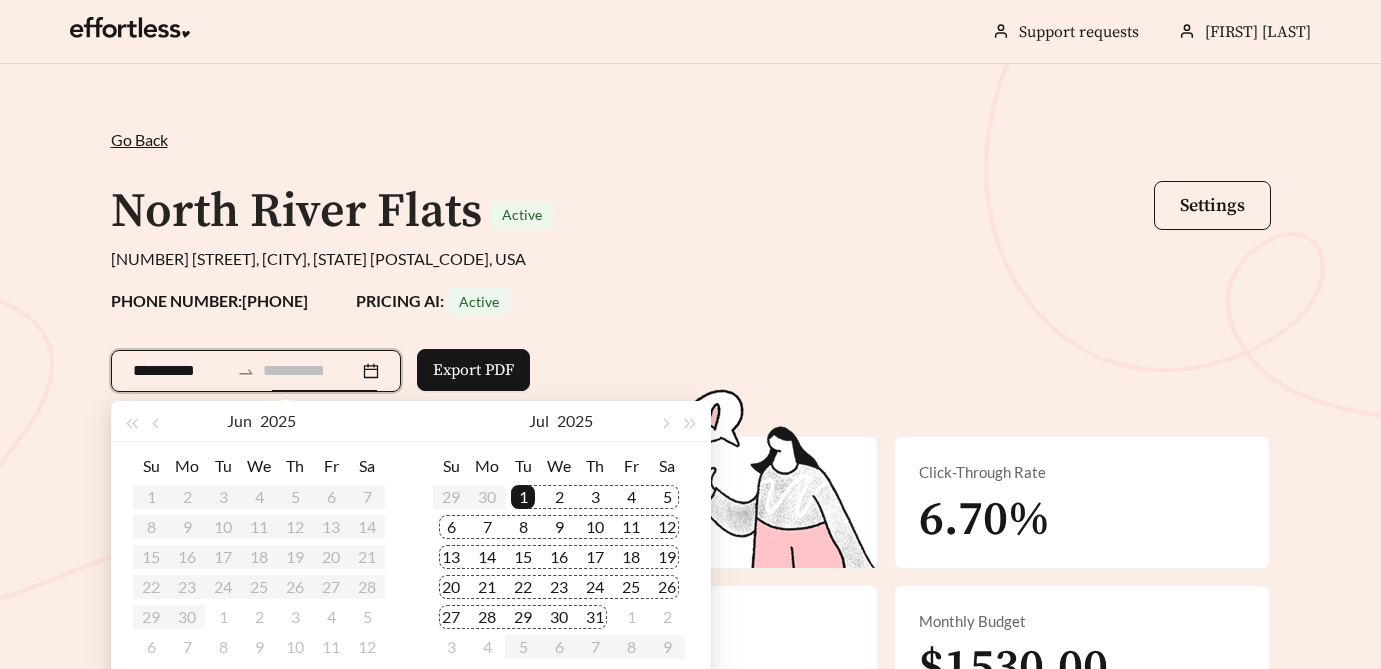 click on "31" at bounding box center [595, 617] 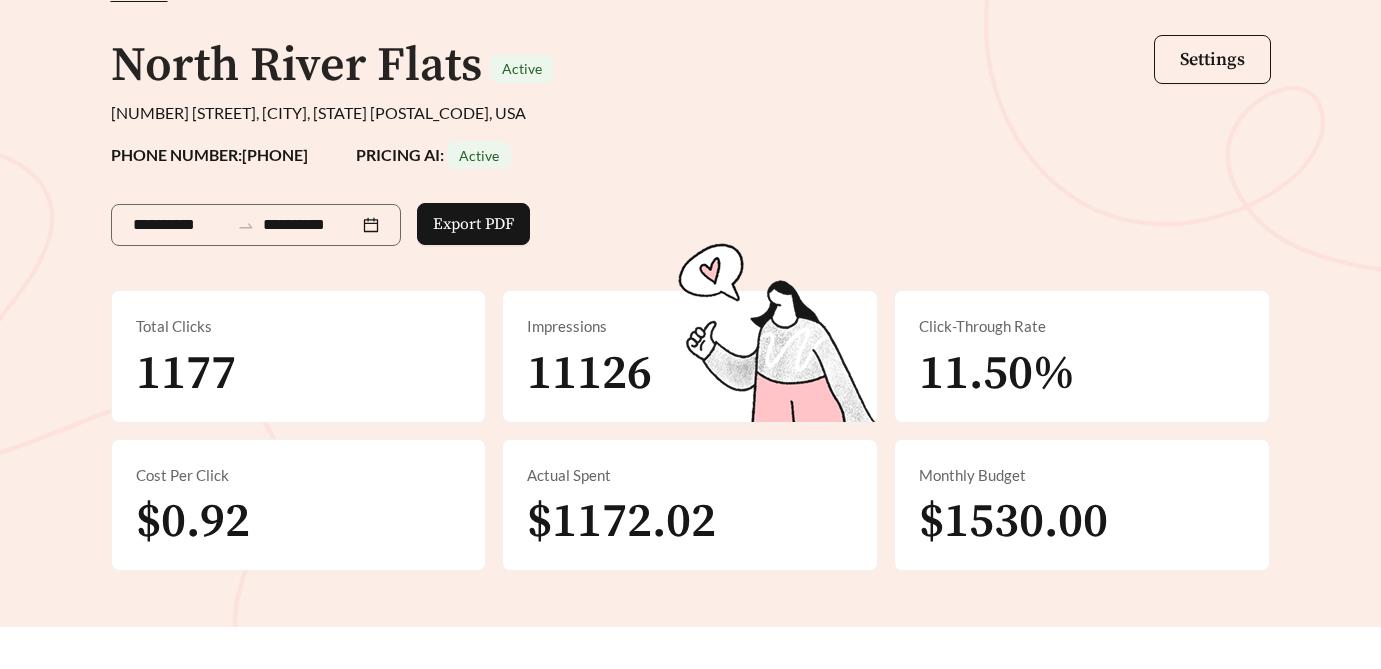 scroll, scrollTop: 146, scrollLeft: 0, axis: vertical 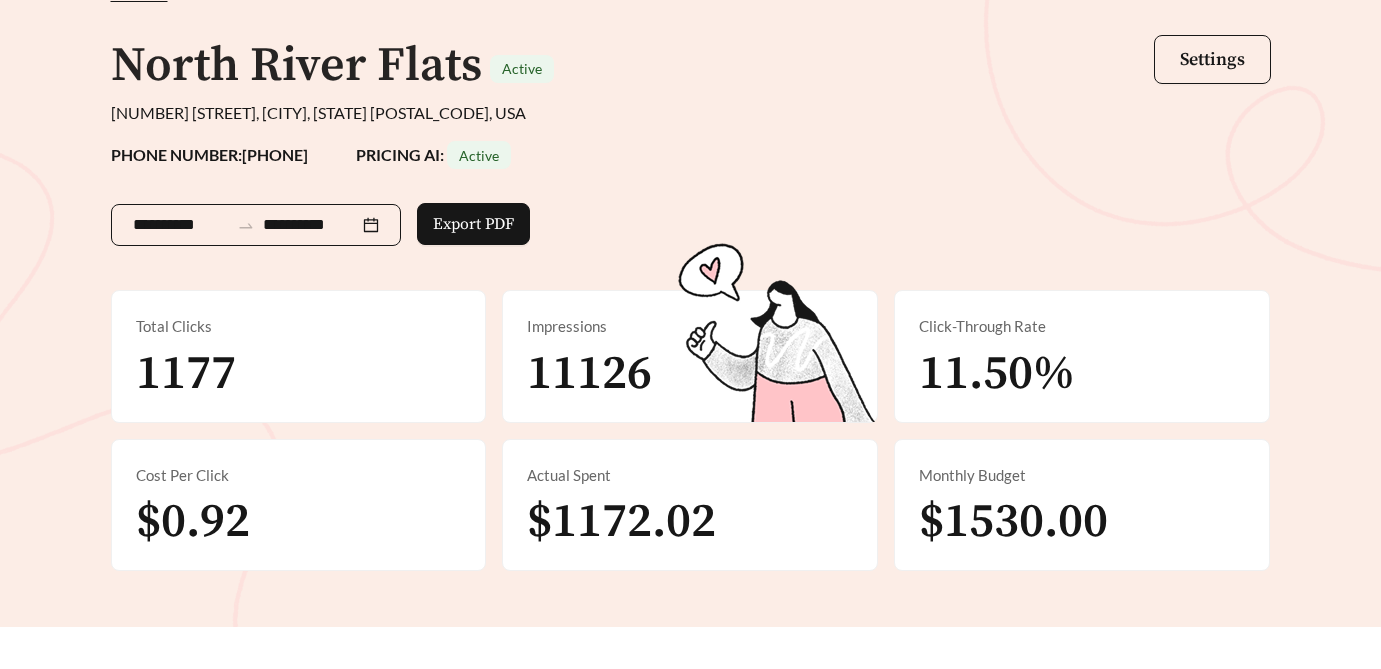 click on "**********" at bounding box center (256, 225) 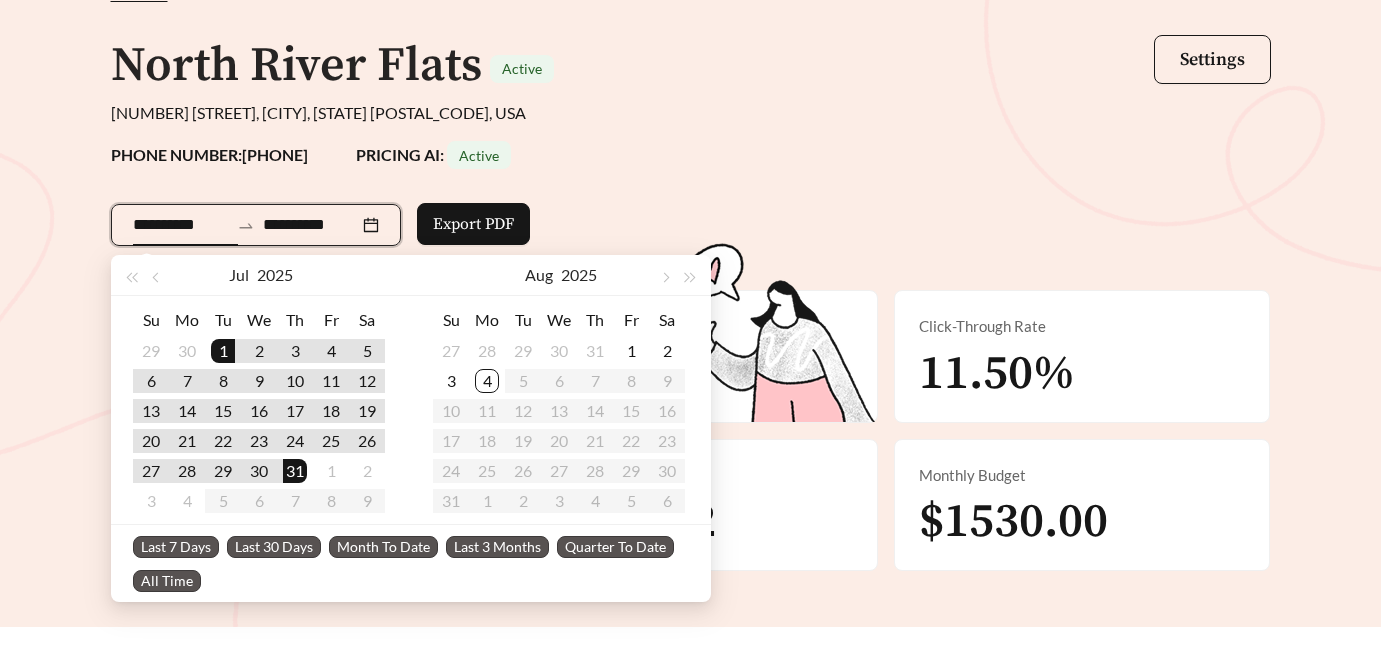 click on "**********" at bounding box center [691, 221] 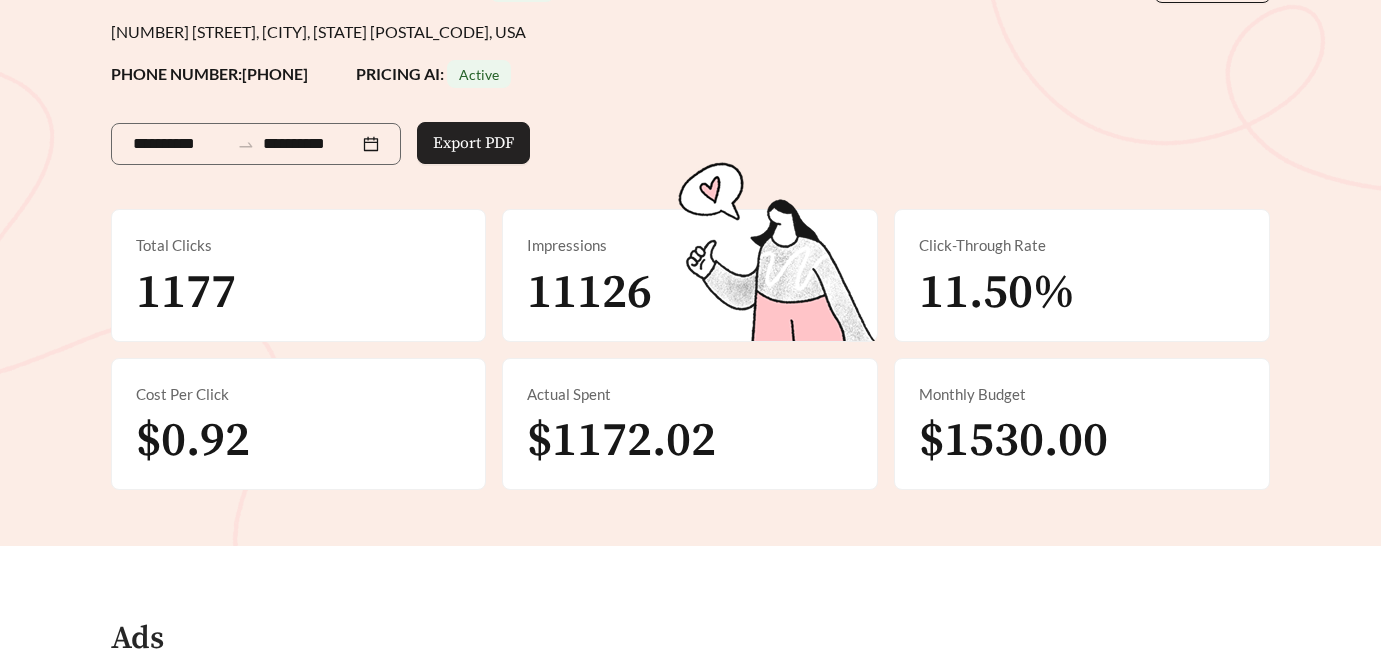click on "Export PDF" at bounding box center (473, 143) 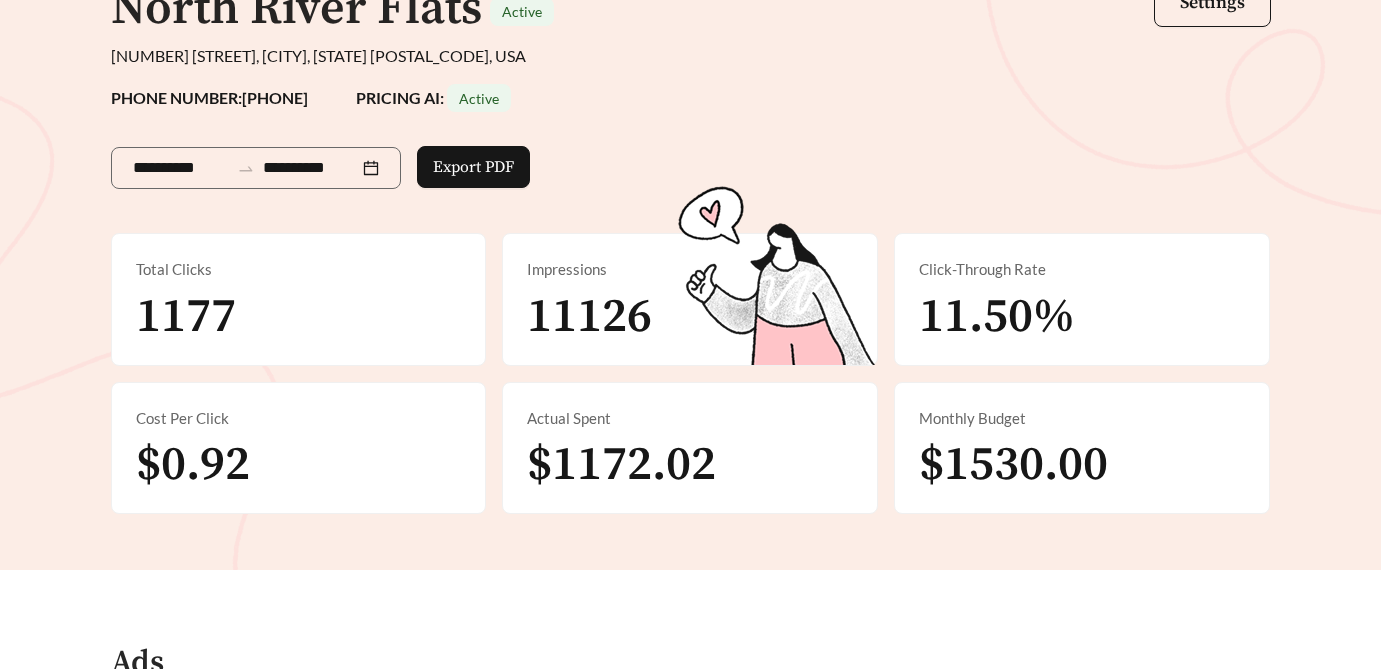 scroll, scrollTop: 227, scrollLeft: 0, axis: vertical 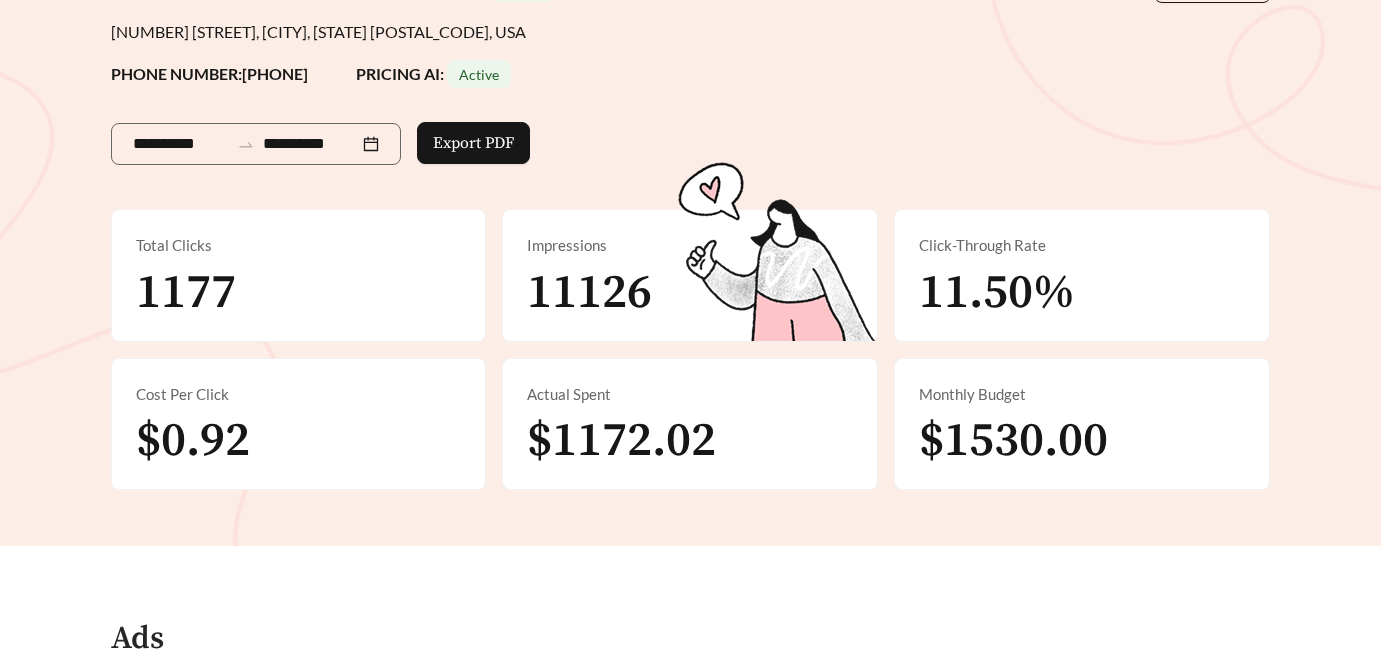 click on "**********" at bounding box center (691, 140) 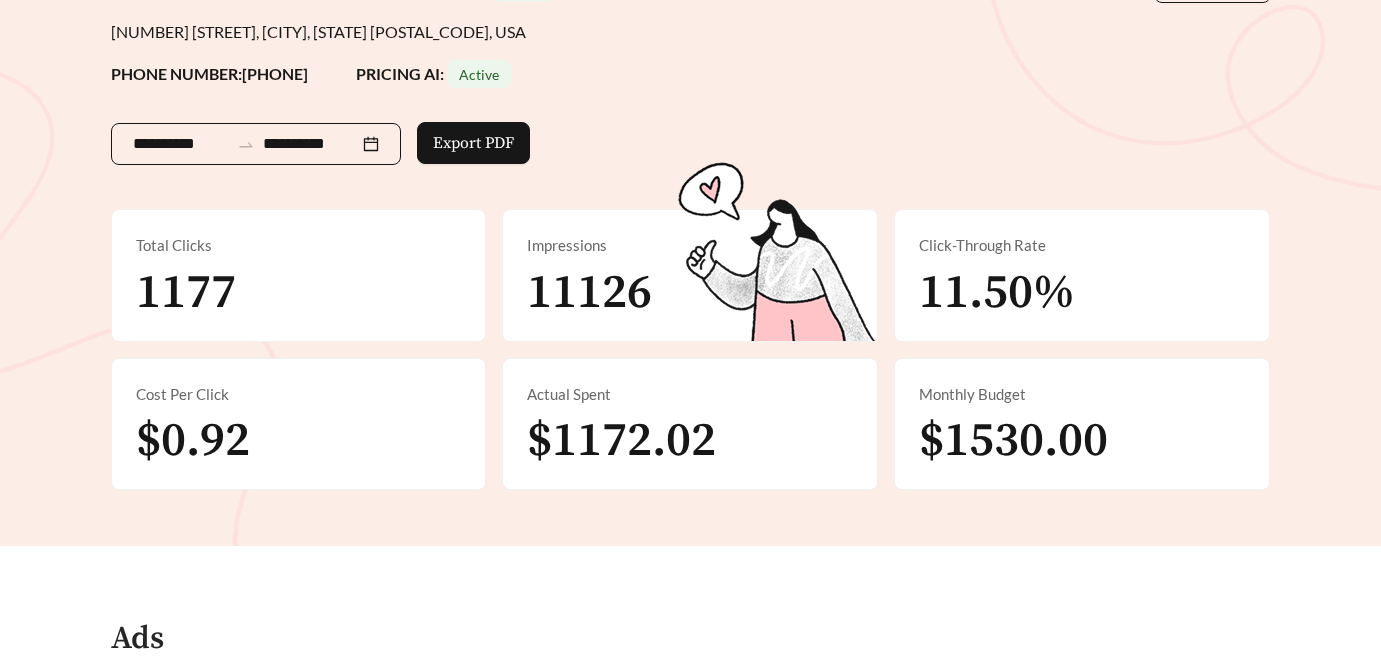 click on "**********" at bounding box center (256, 144) 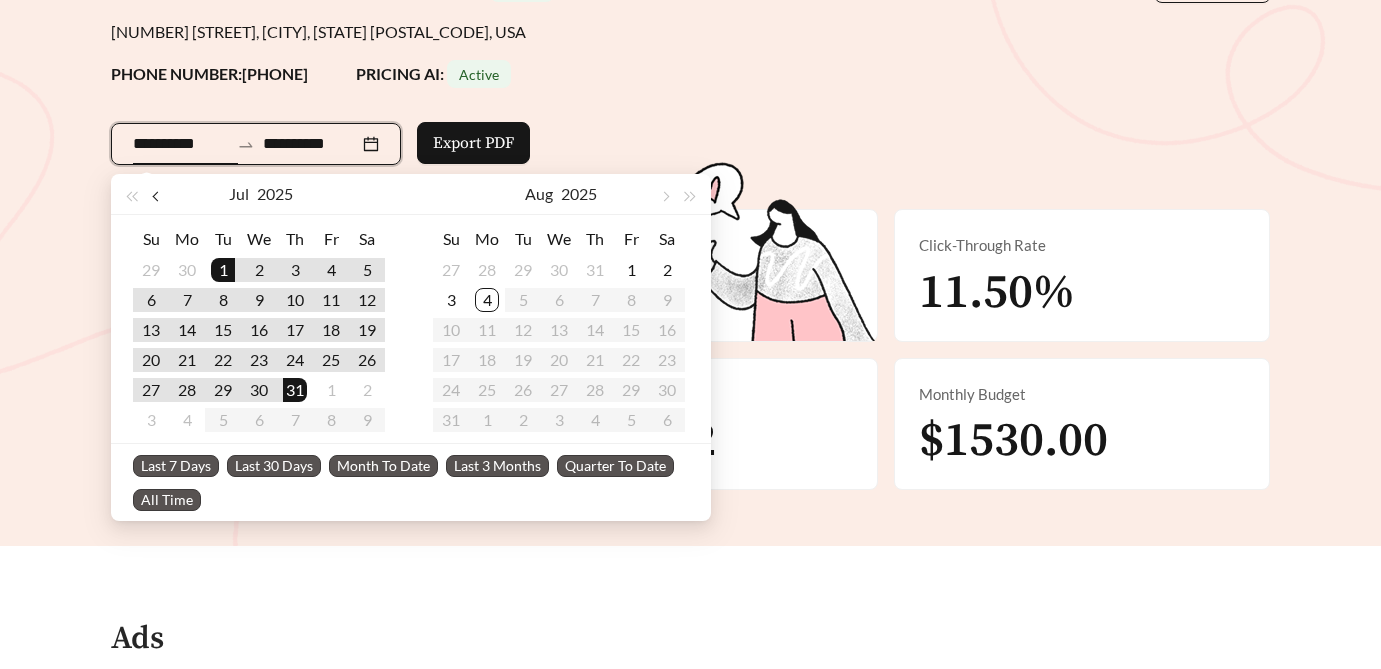 click at bounding box center (158, 194) 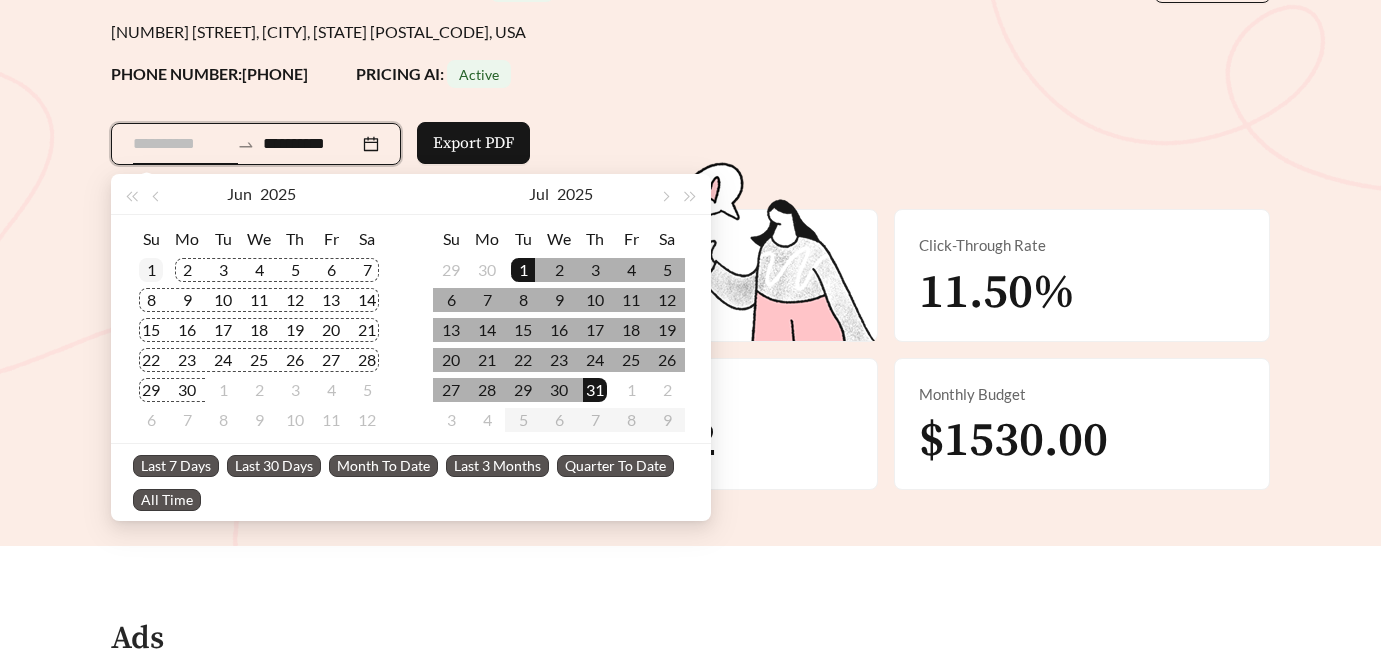 type on "**********" 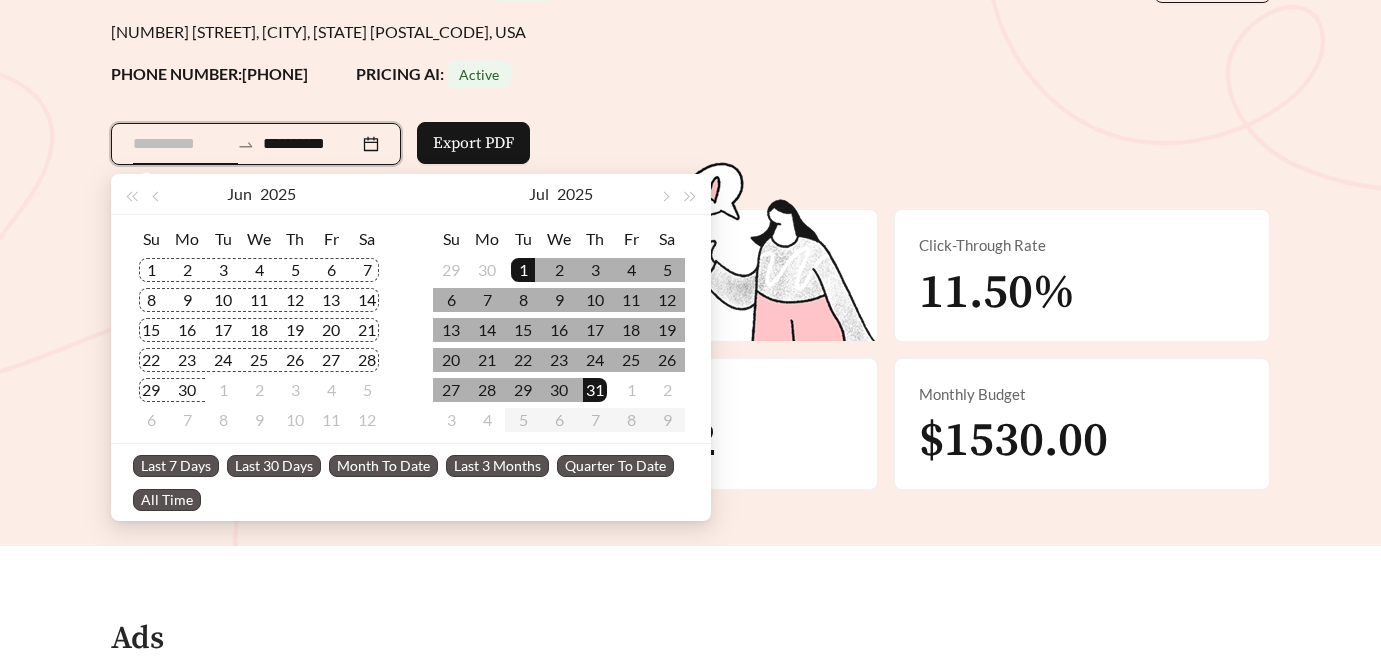 click on "1" at bounding box center (151, 270) 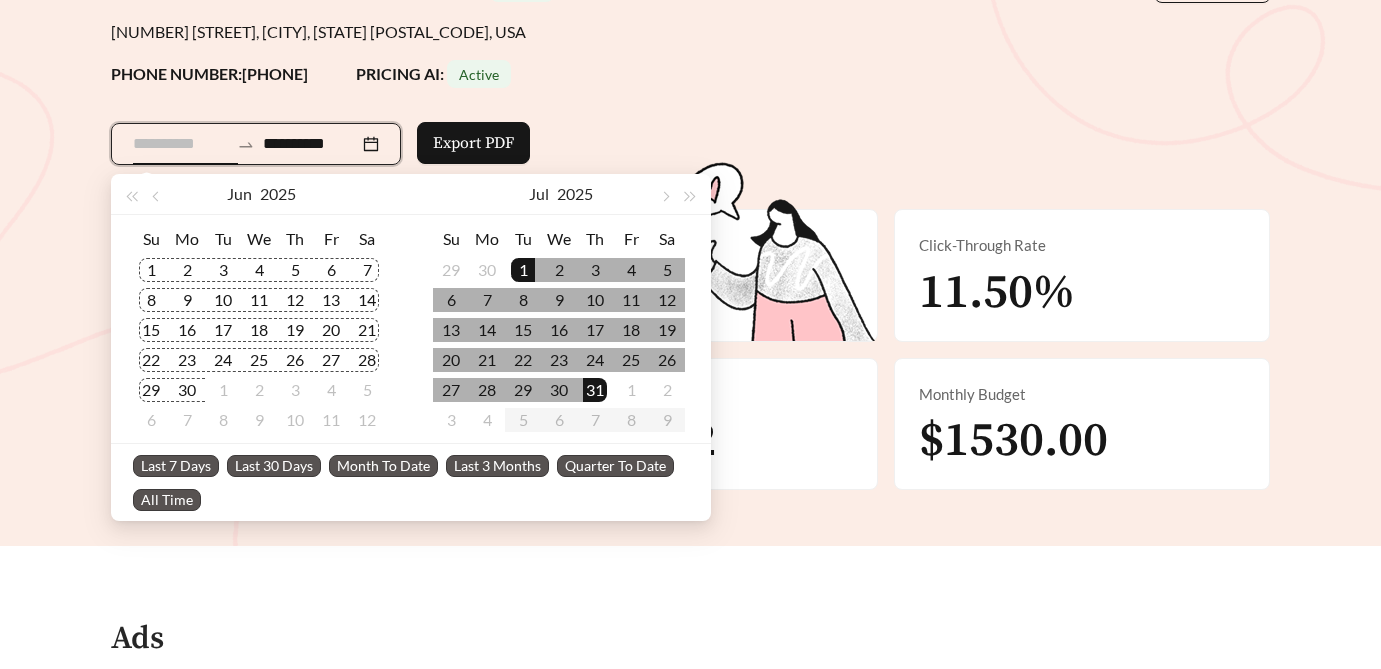 scroll, scrollTop: 0, scrollLeft: 0, axis: both 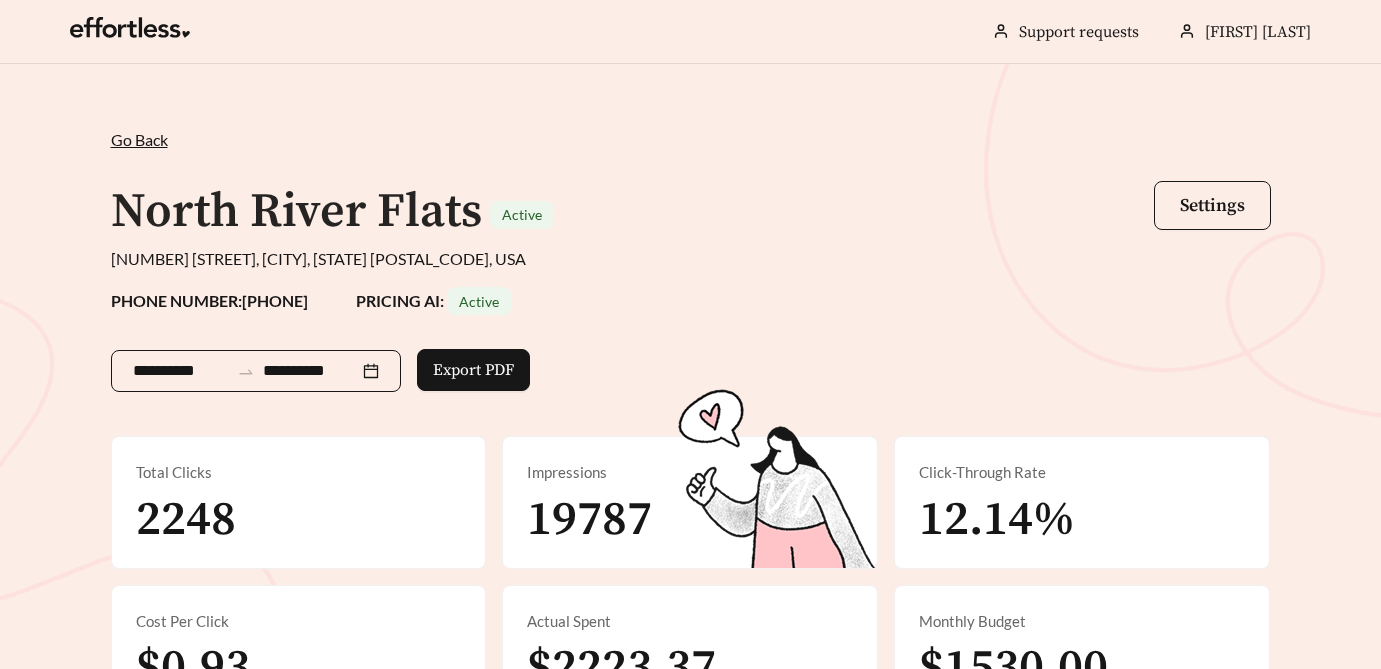 click on "**********" at bounding box center (311, 371) 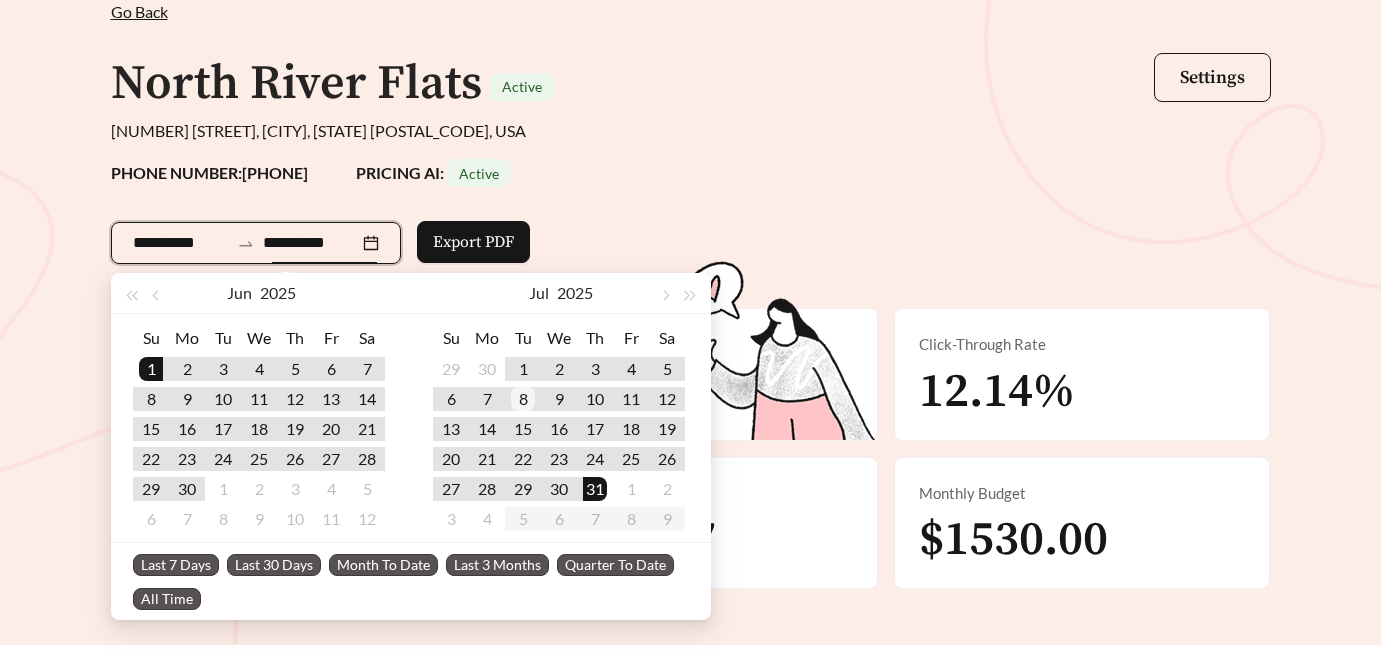 scroll, scrollTop: 129, scrollLeft: 0, axis: vertical 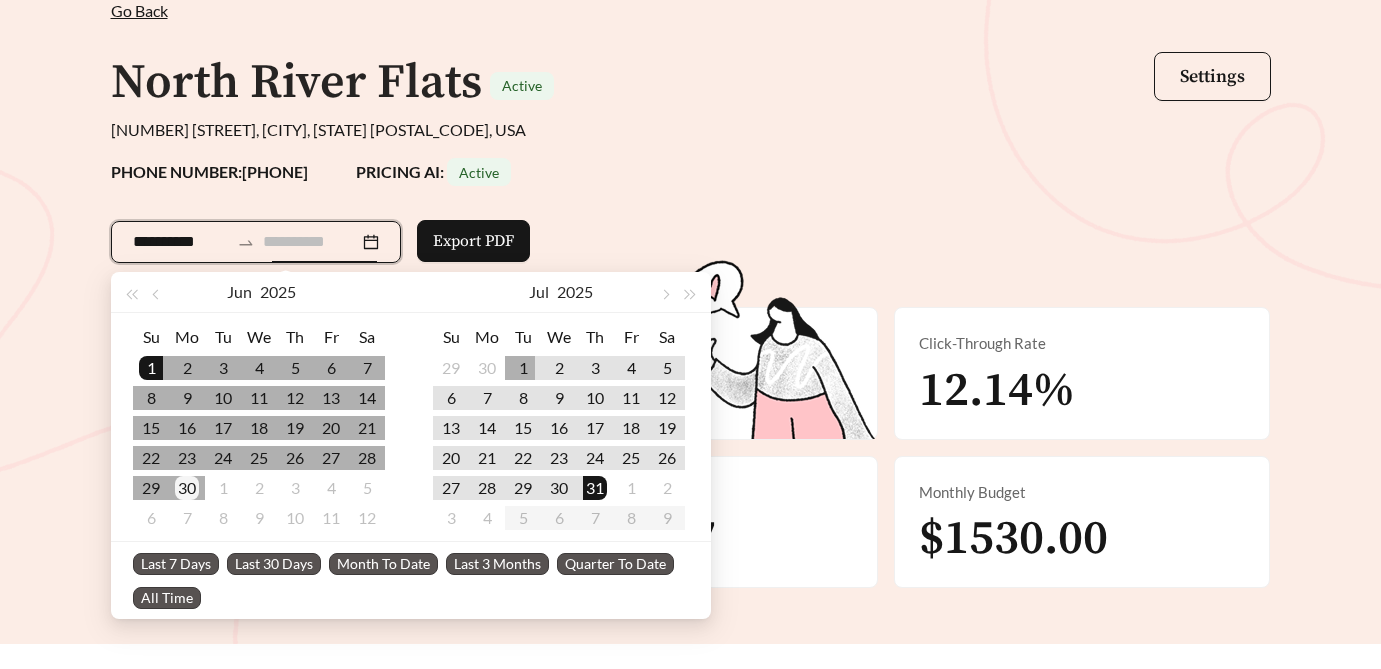 type on "**********" 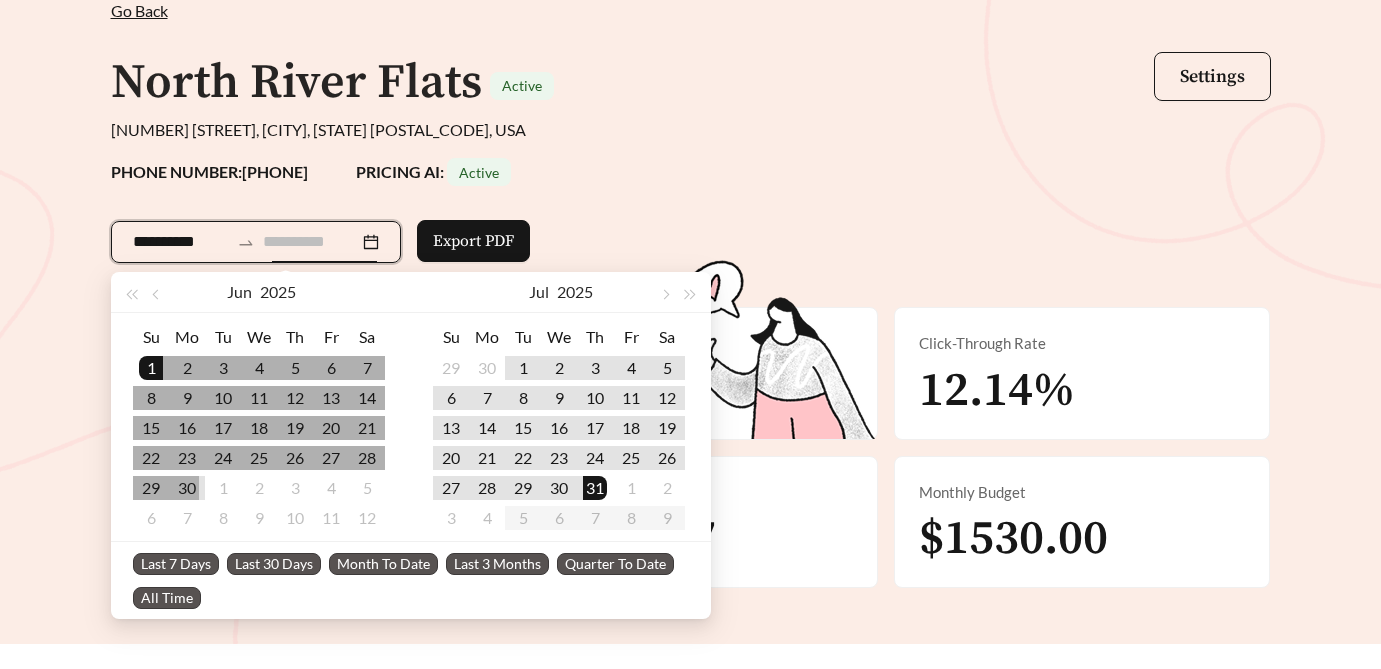 click on "30" at bounding box center [187, 488] 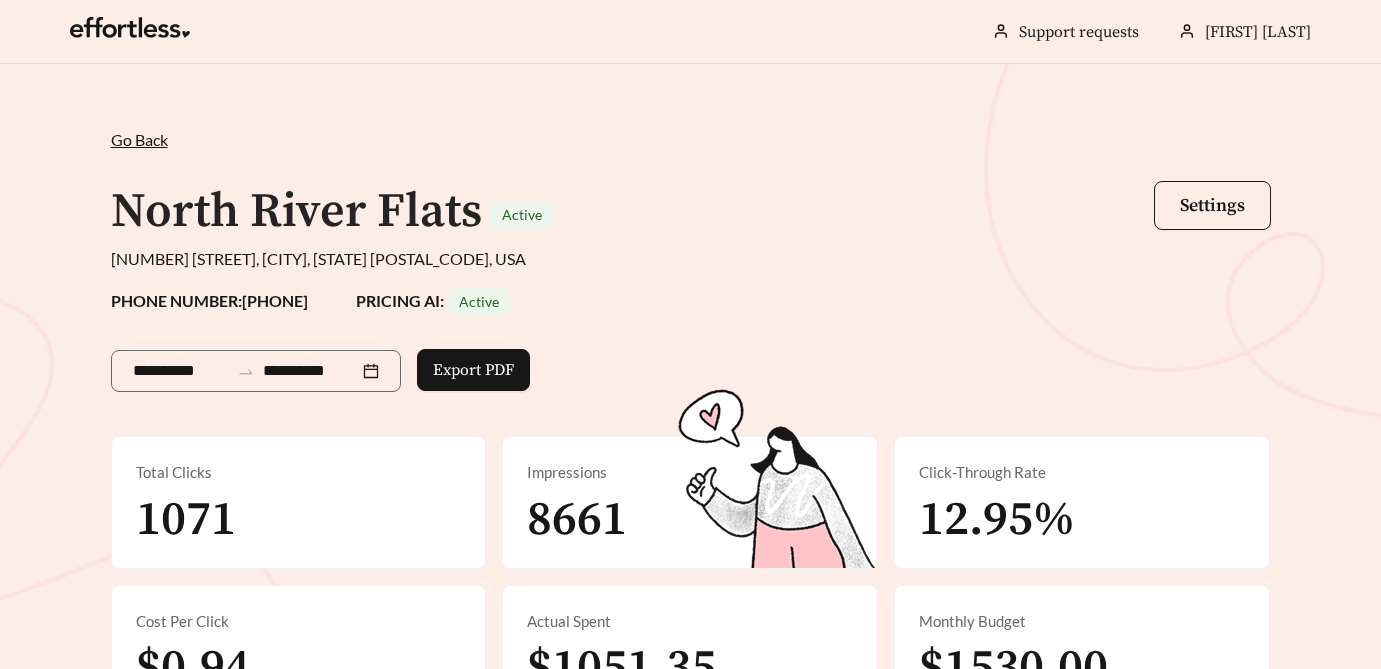 scroll, scrollTop: 0, scrollLeft: 0, axis: both 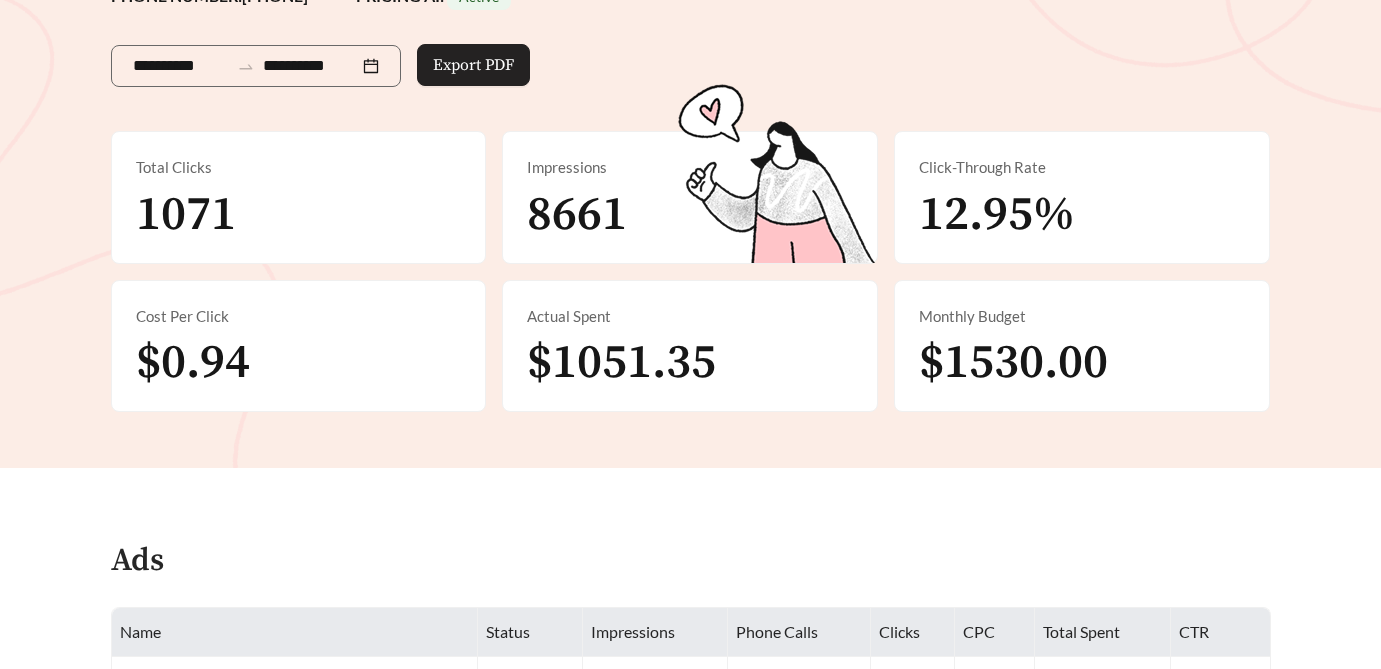 click on "Export PDF" at bounding box center (473, 65) 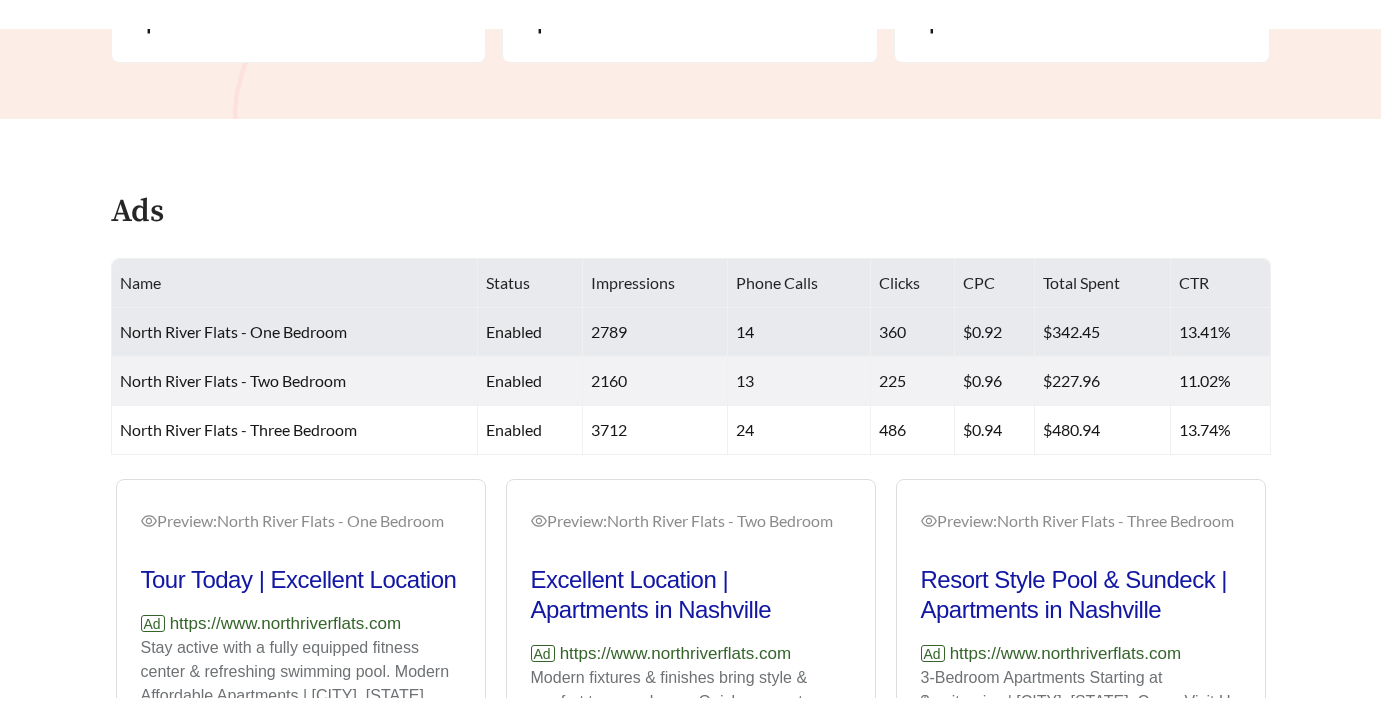 scroll, scrollTop: 681, scrollLeft: 0, axis: vertical 